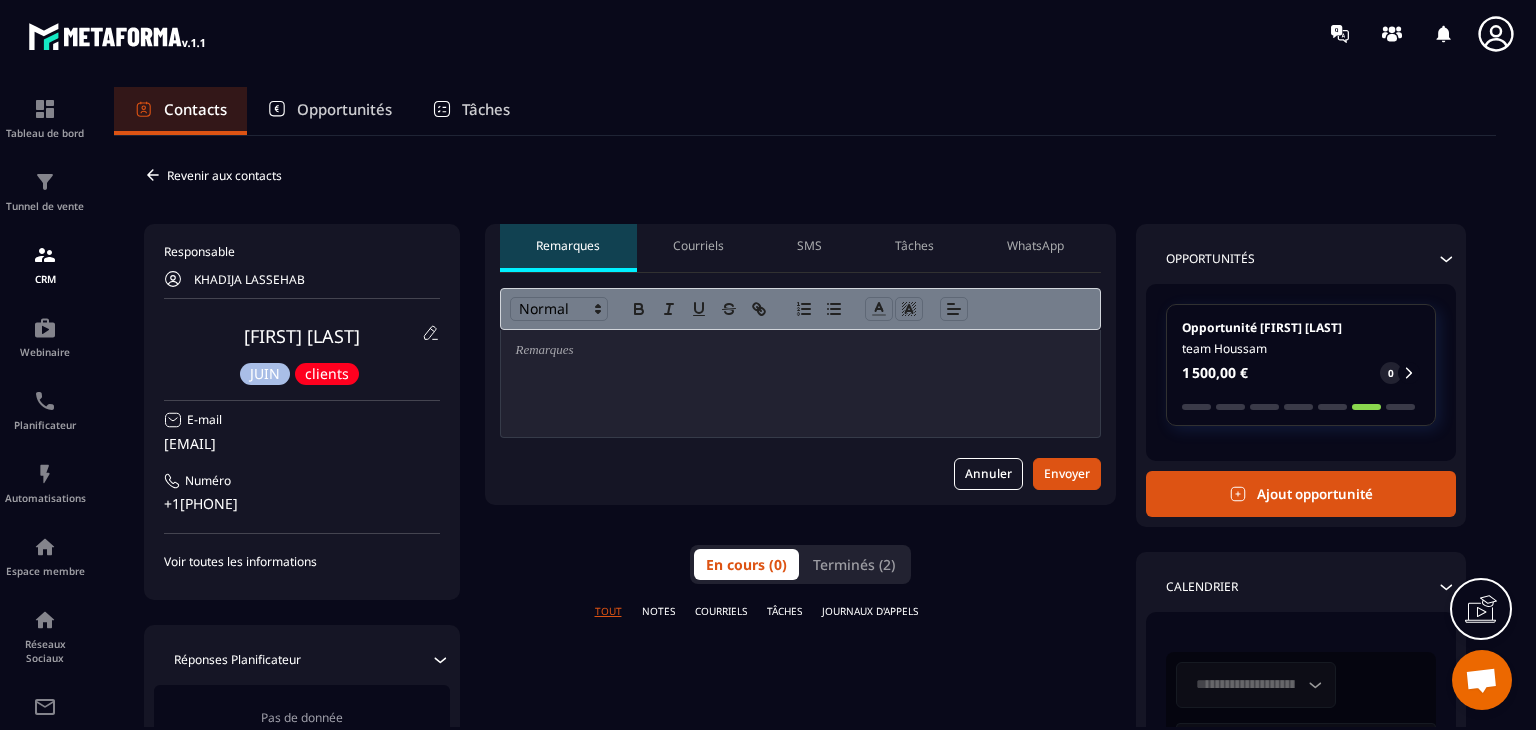 scroll, scrollTop: 0, scrollLeft: 0, axis: both 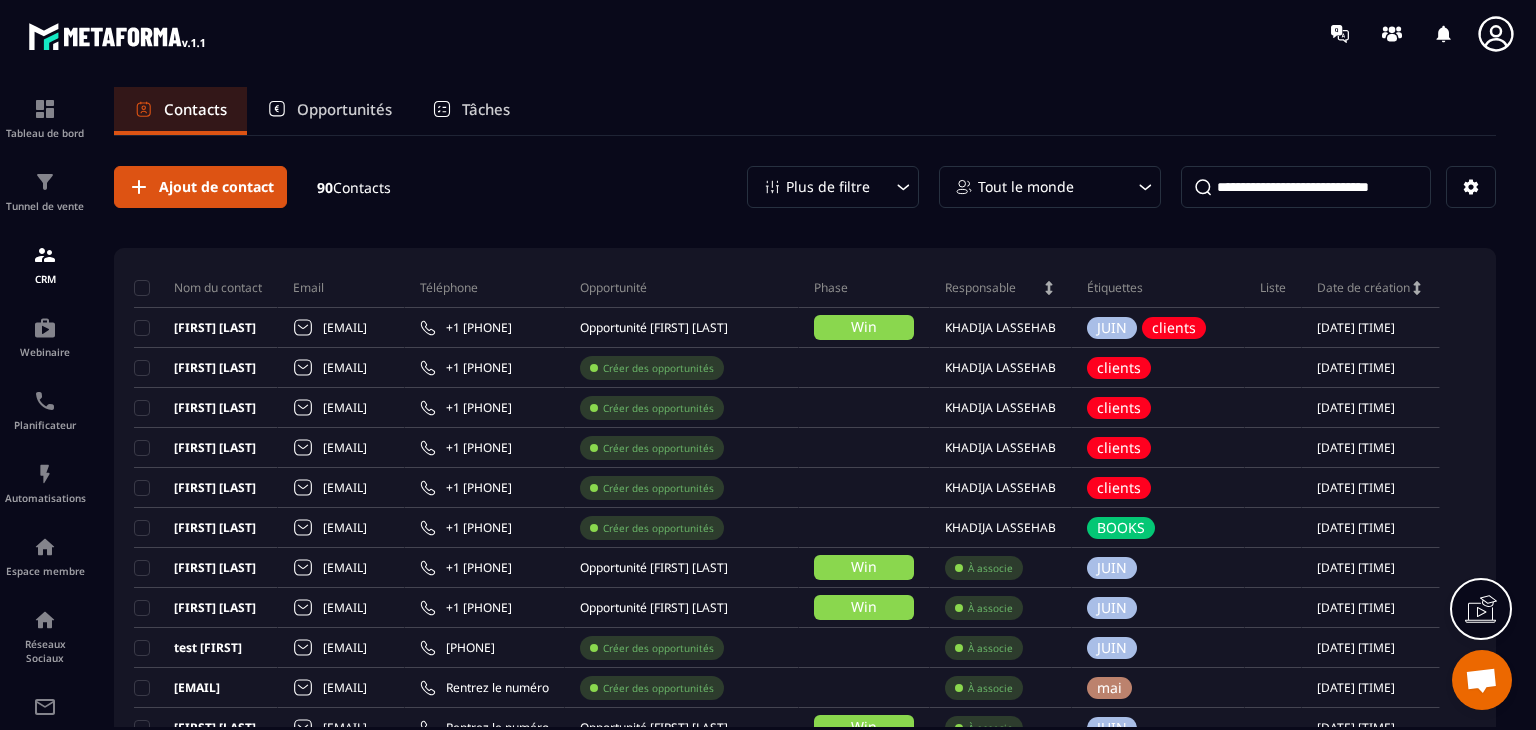 click at bounding box center [1306, 187] 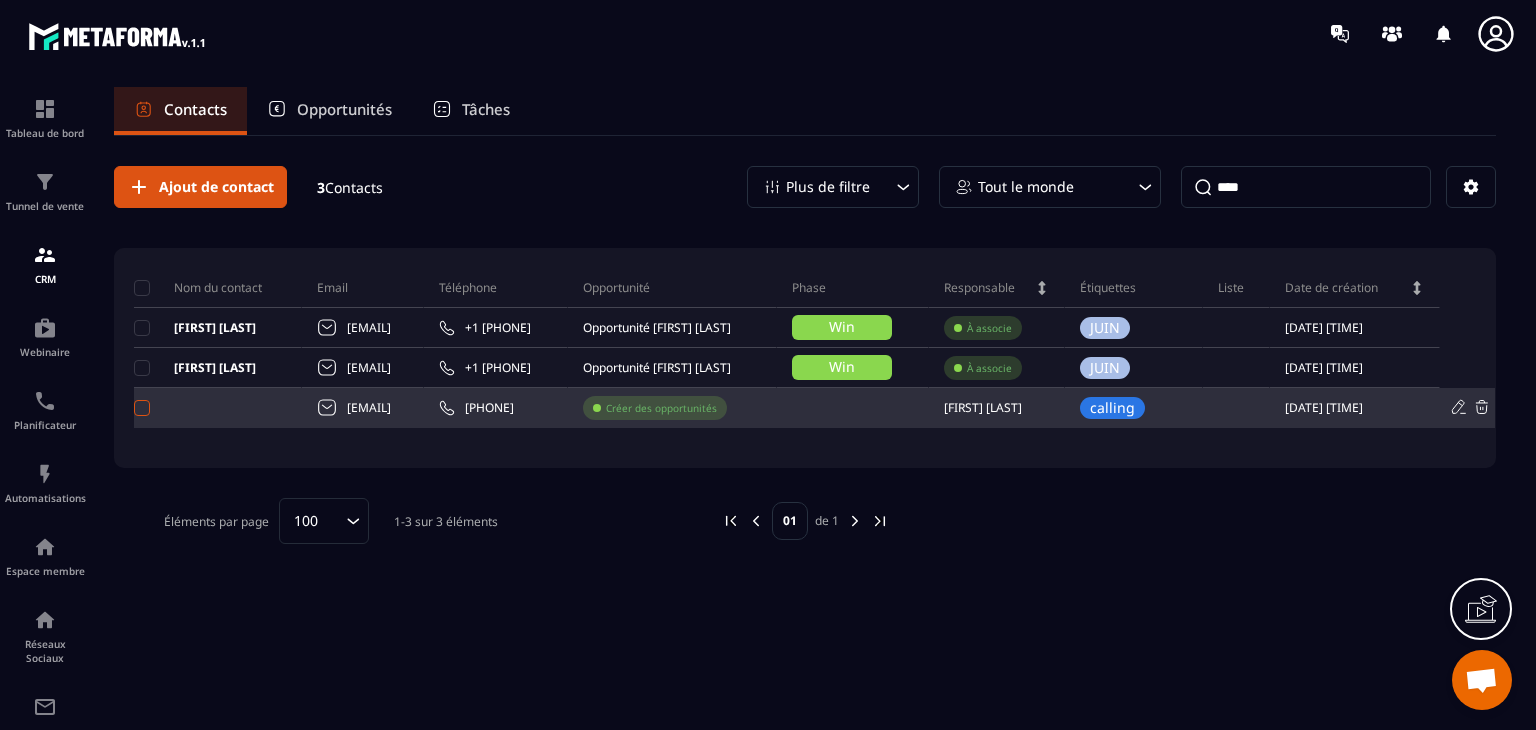 type on "****" 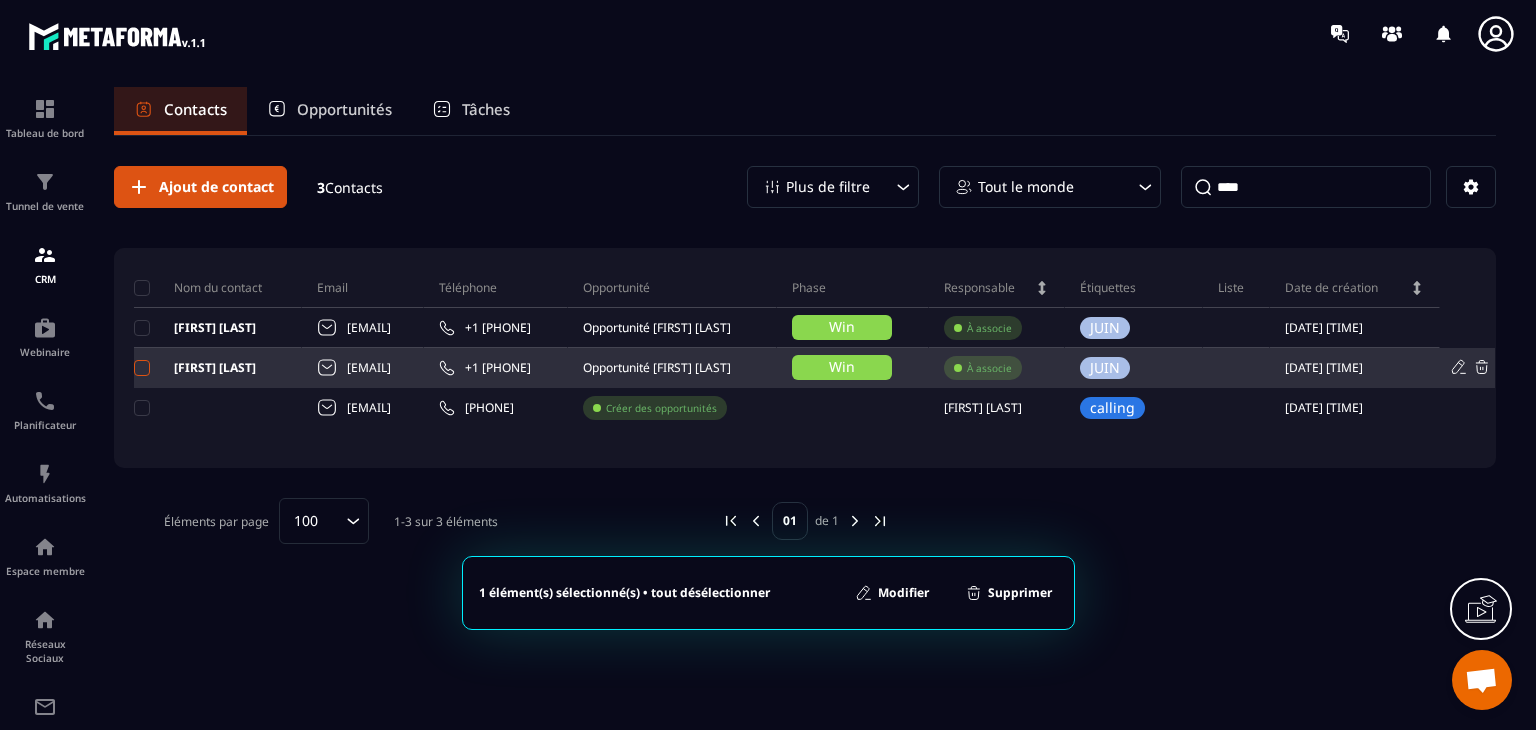 click at bounding box center (142, 368) 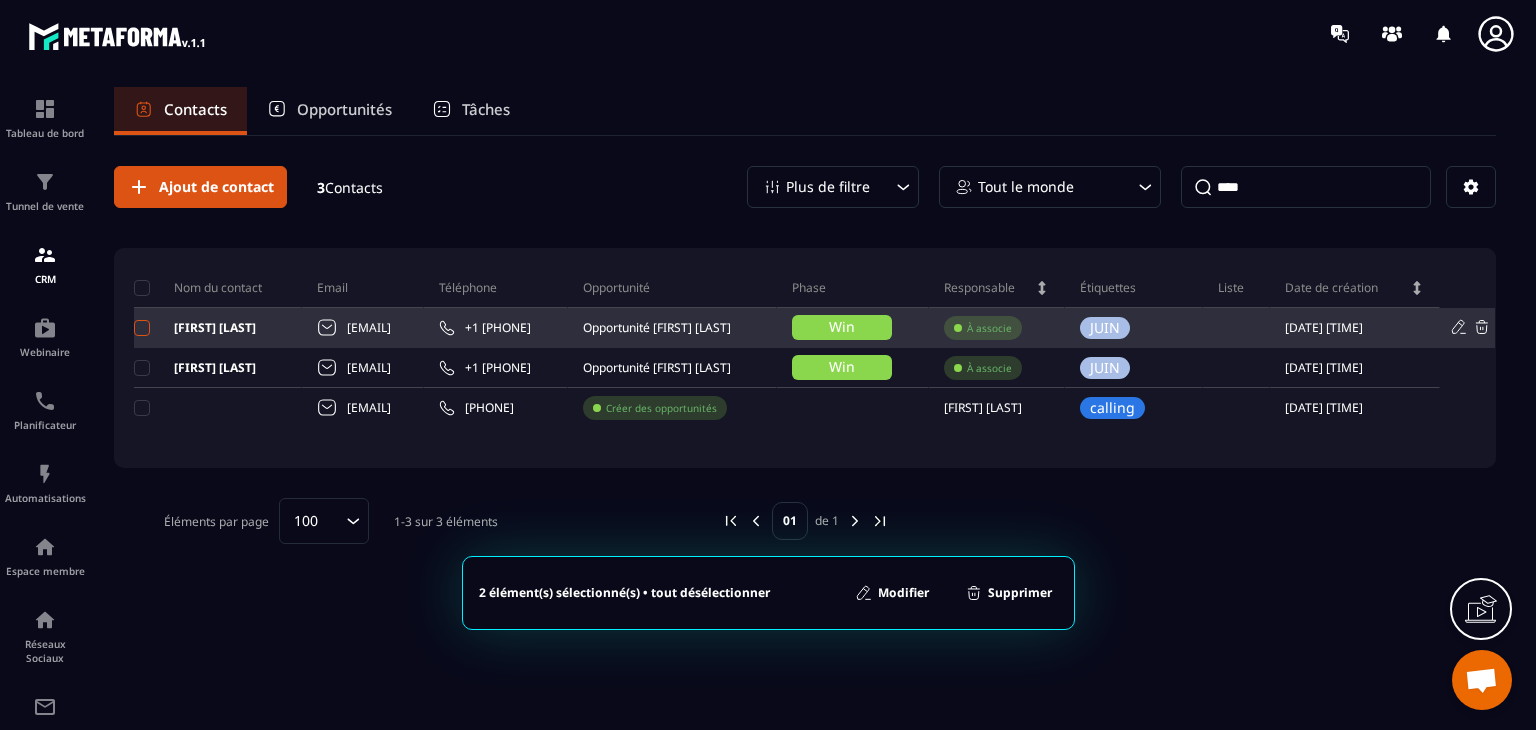 click at bounding box center (142, 328) 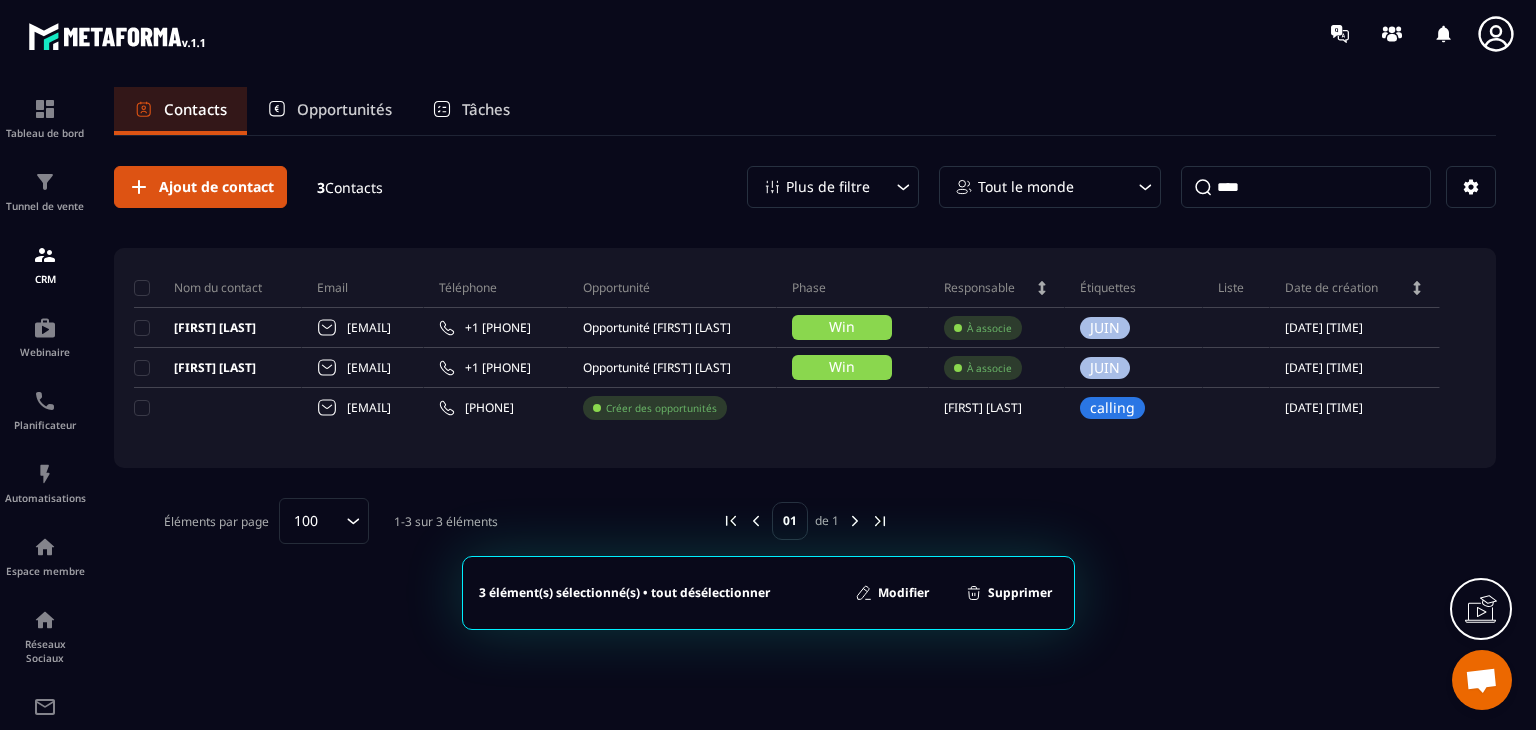 click on "Supprimer" 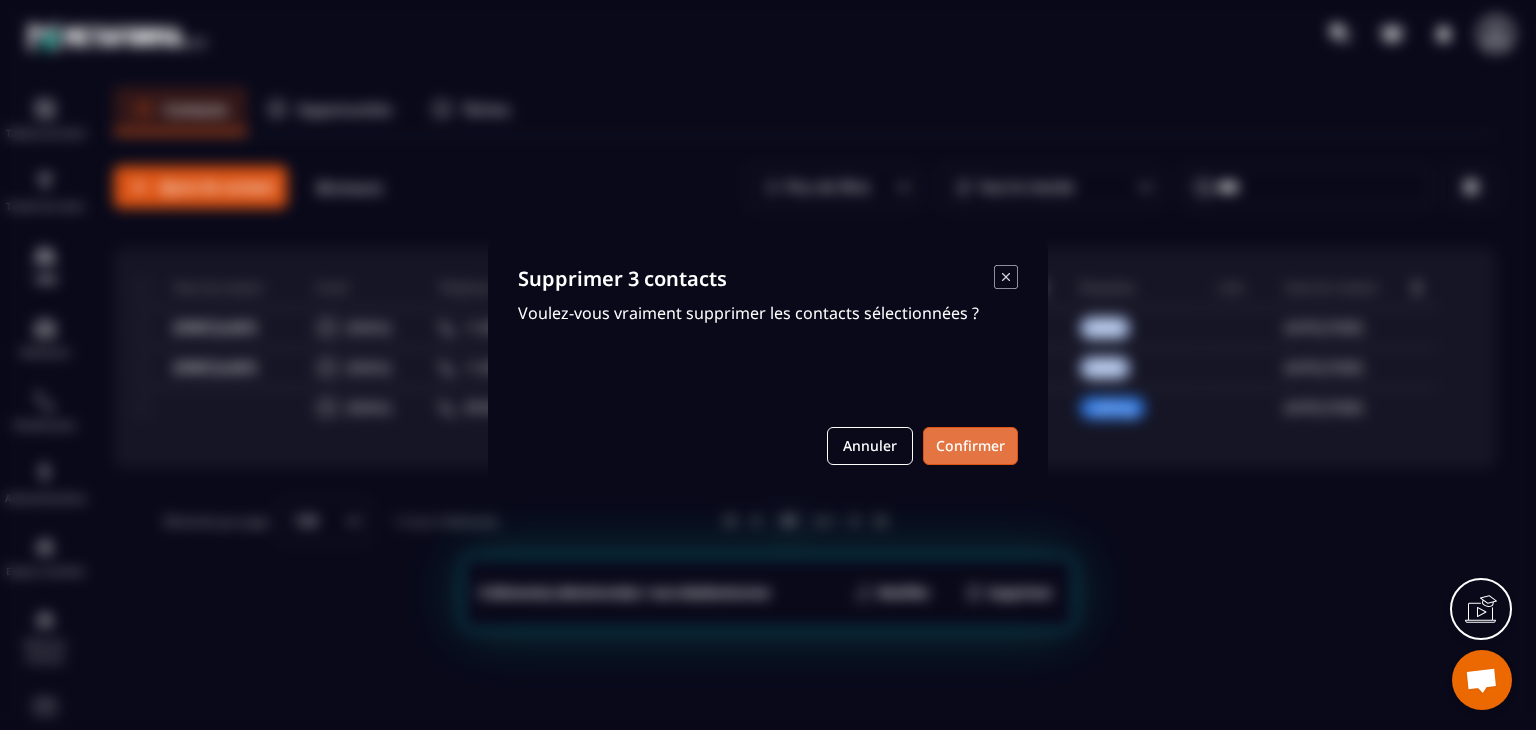 click on "Confirmer" at bounding box center [970, 446] 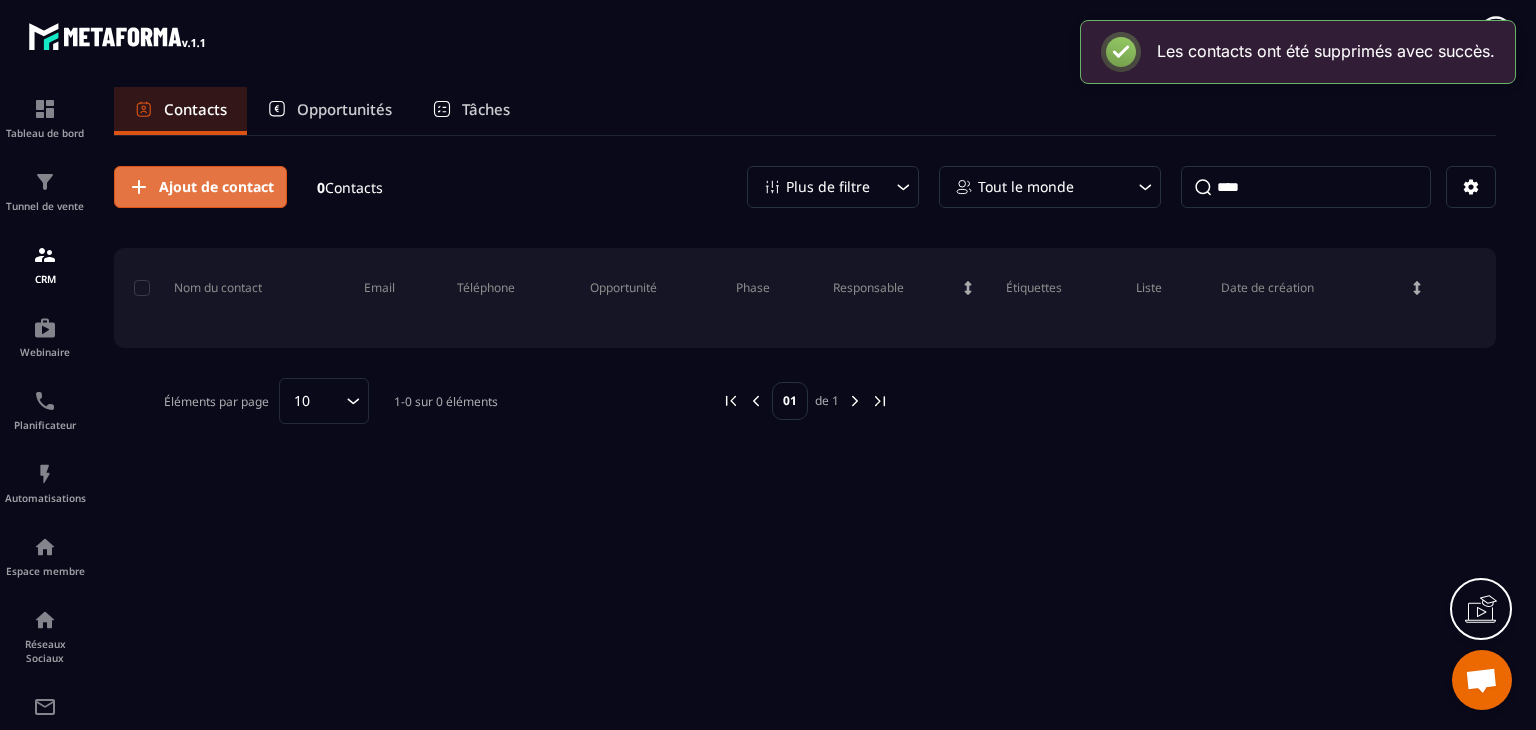 click on "Ajout de contact" at bounding box center (216, 187) 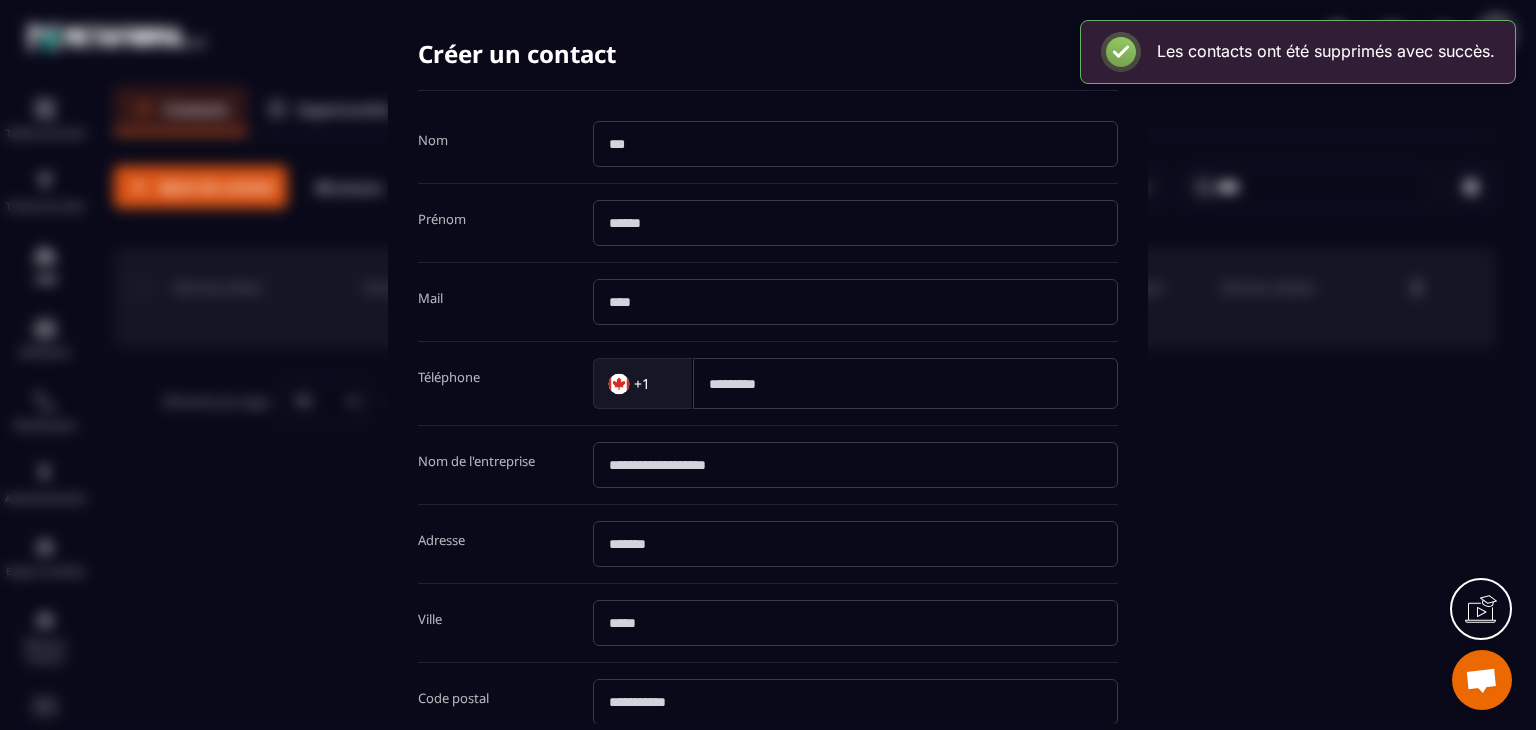 click at bounding box center (855, 144) 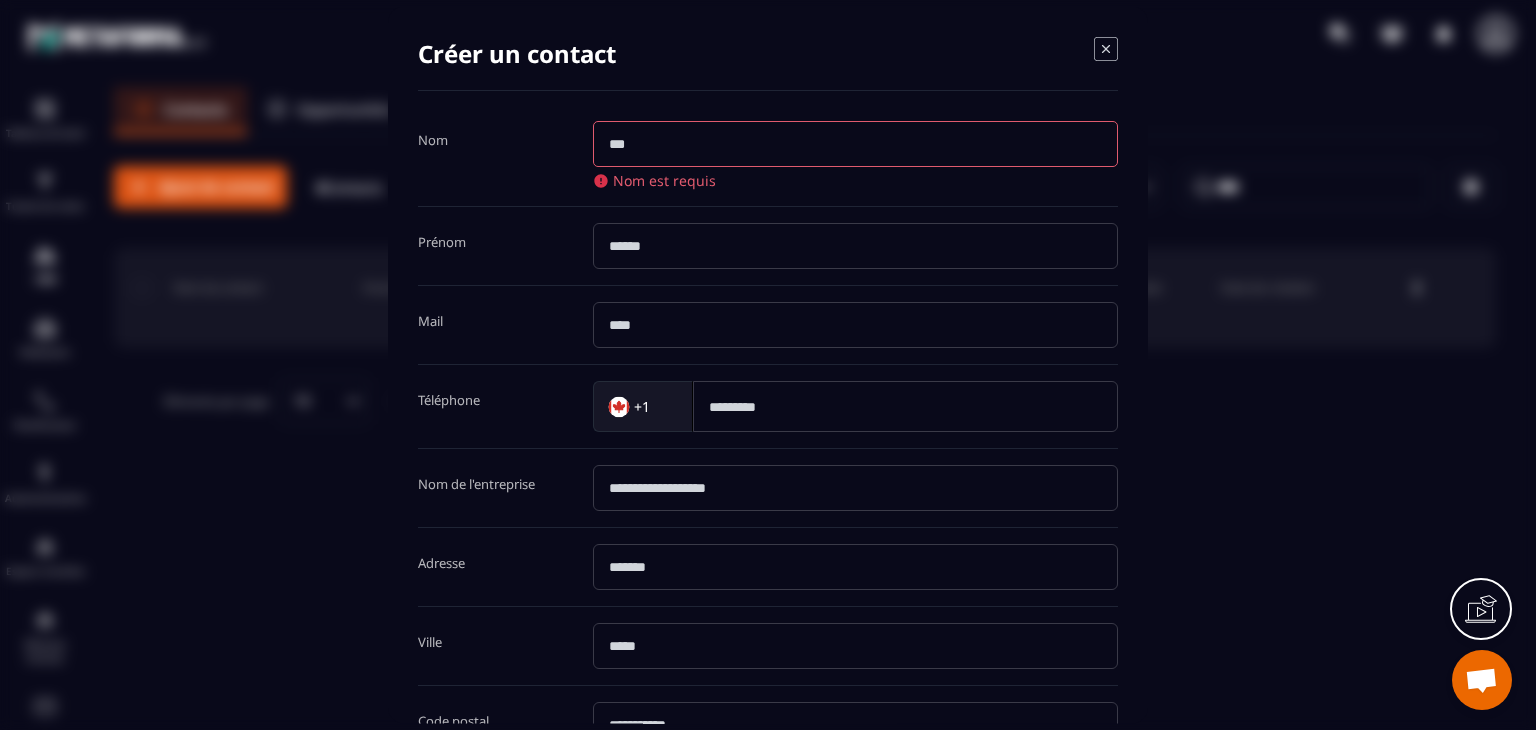 click at bounding box center (855, 144) 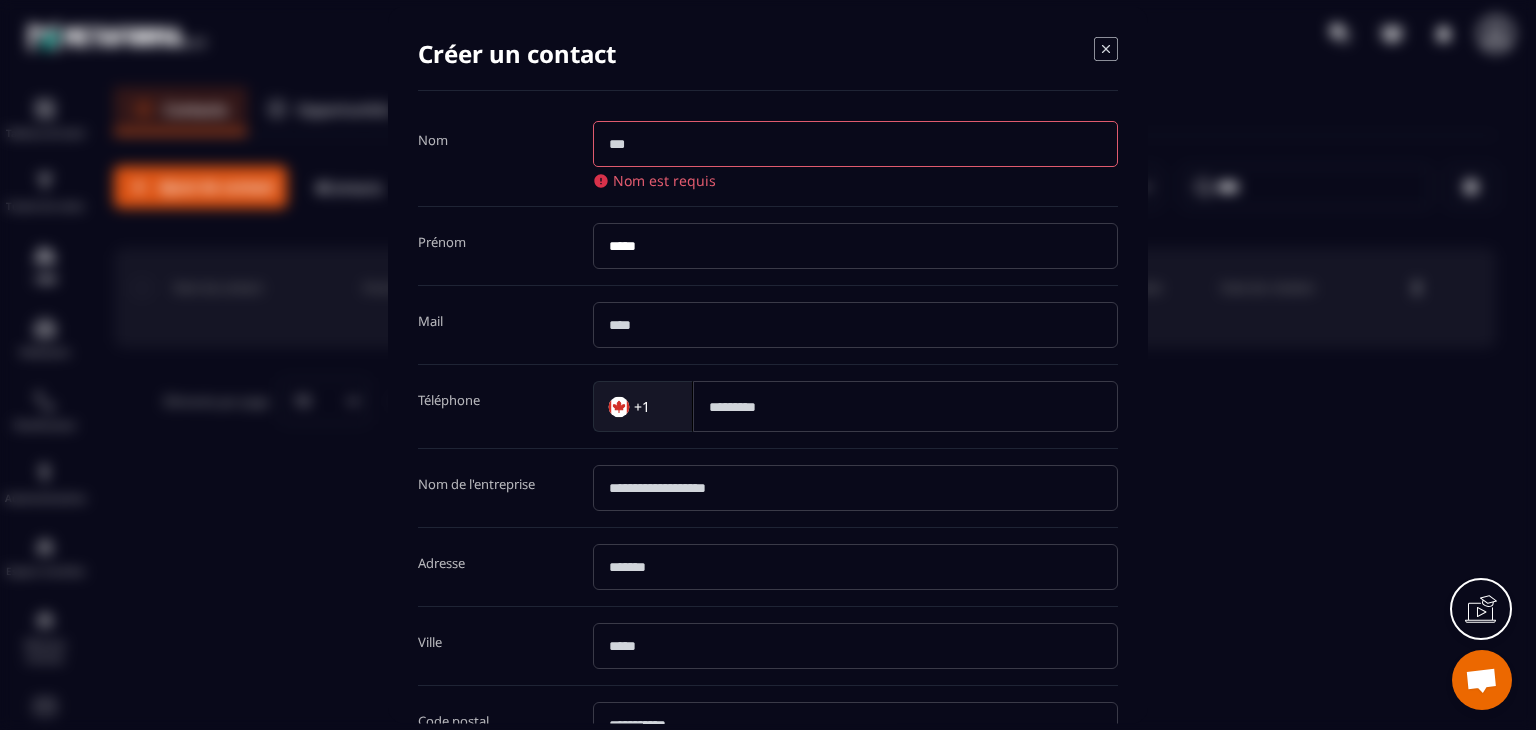 type on "*****" 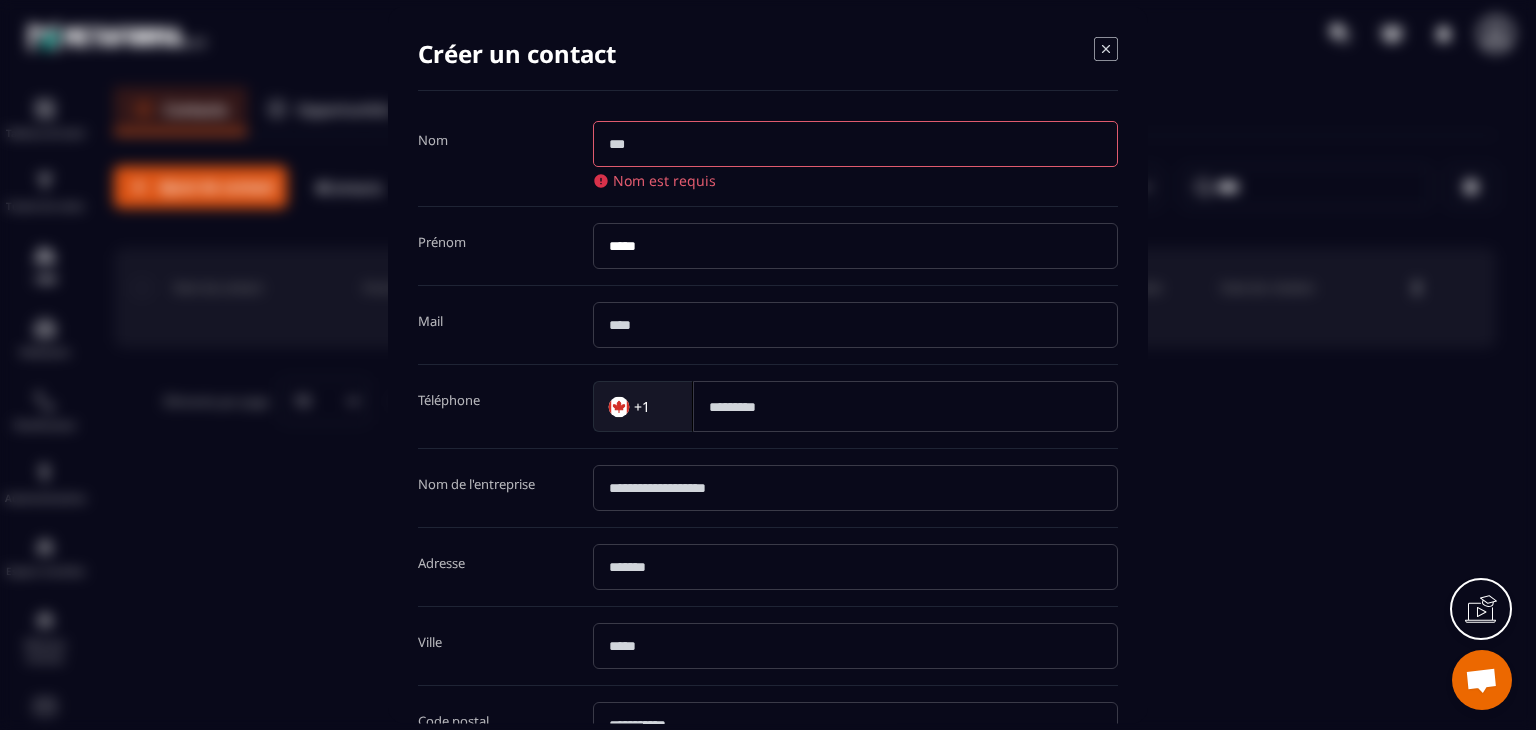 type on "*" 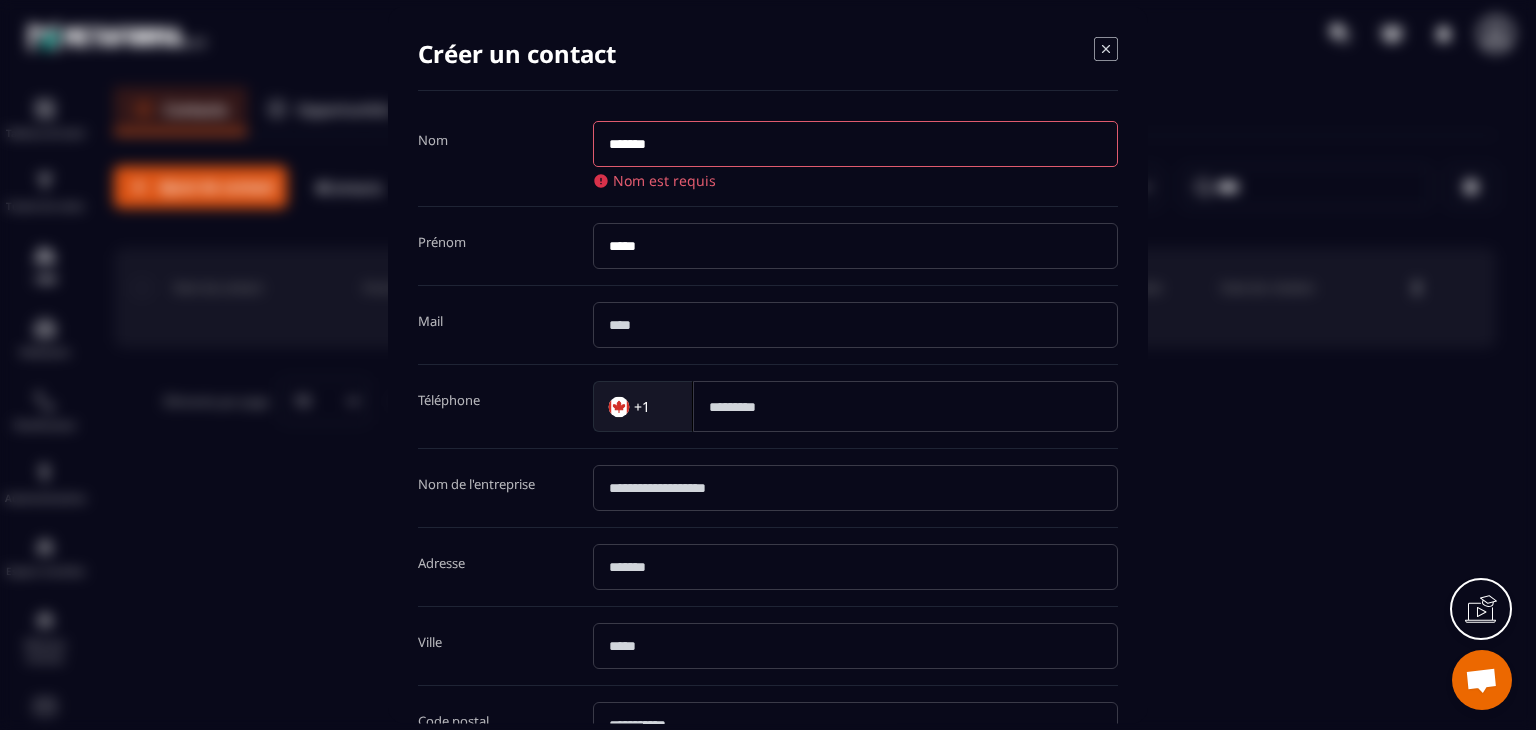 type on "*******" 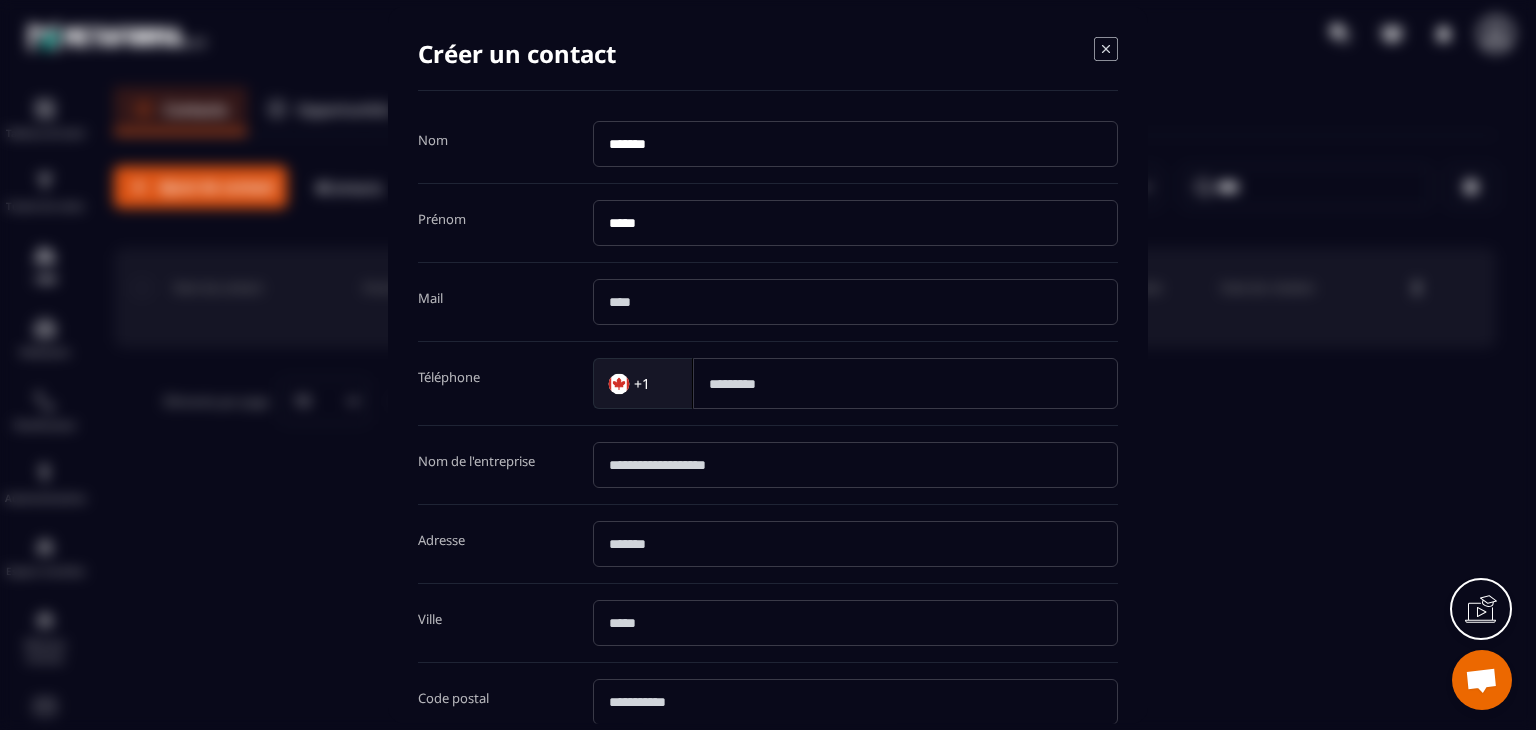 click on "Créer un contact" at bounding box center (768, 64) 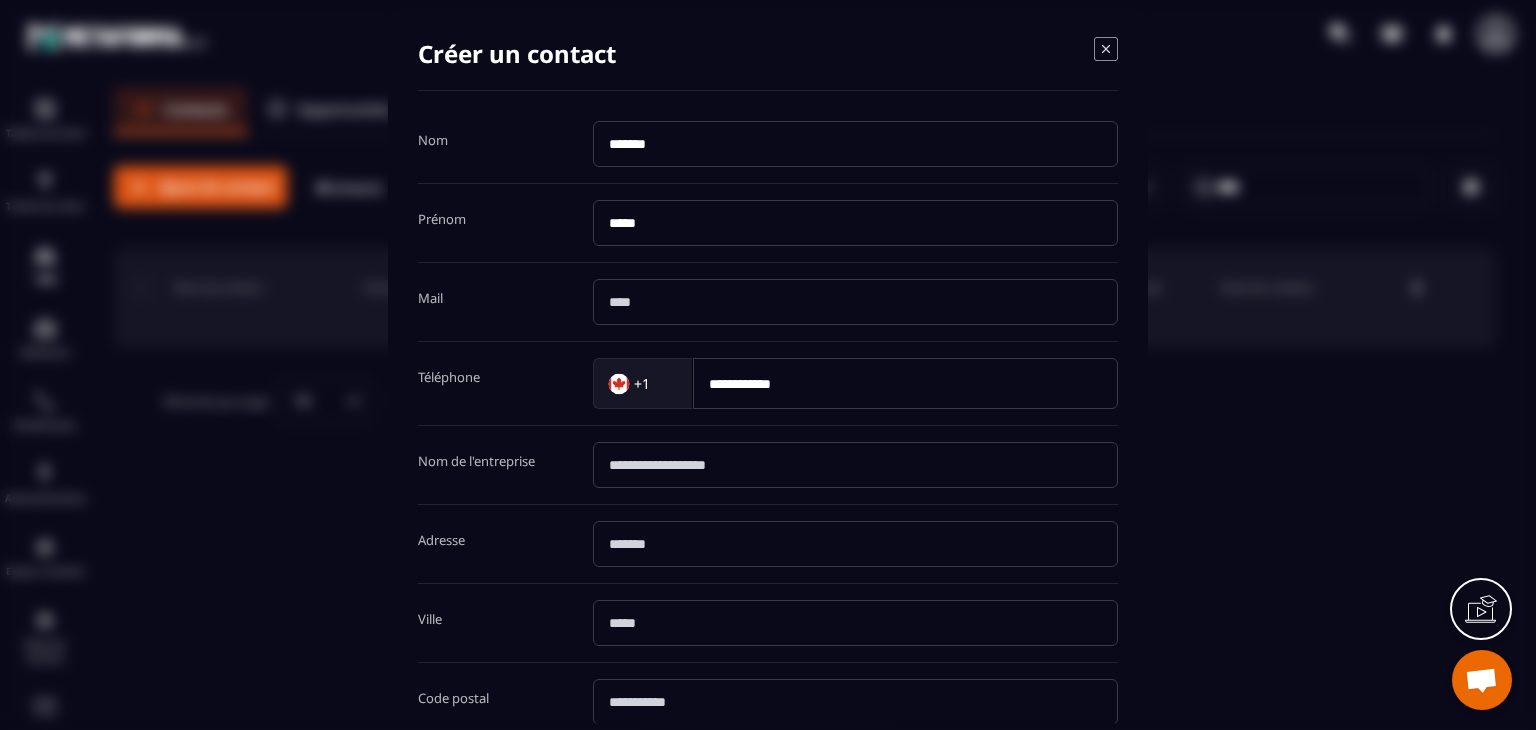 type on "**********" 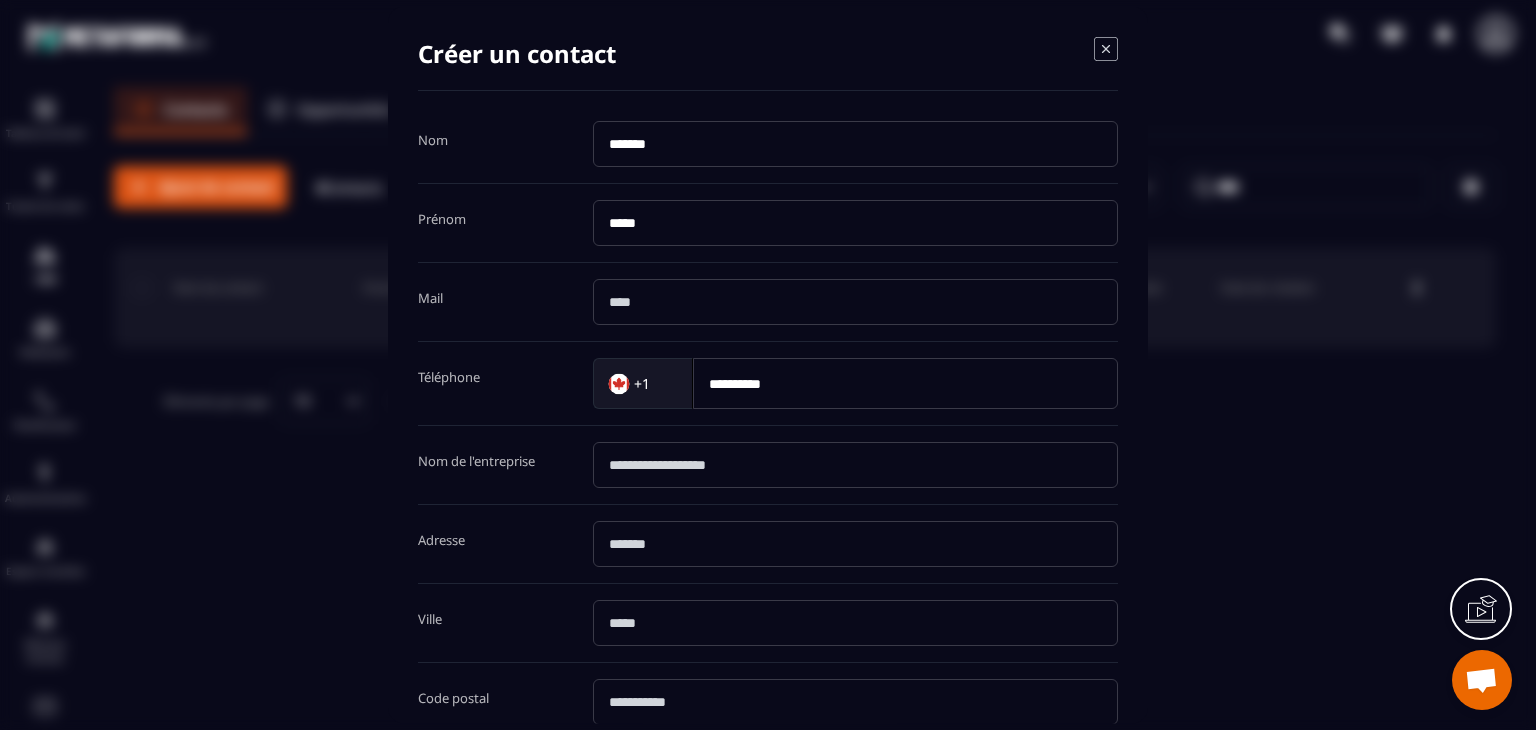 click at bounding box center (855, 302) 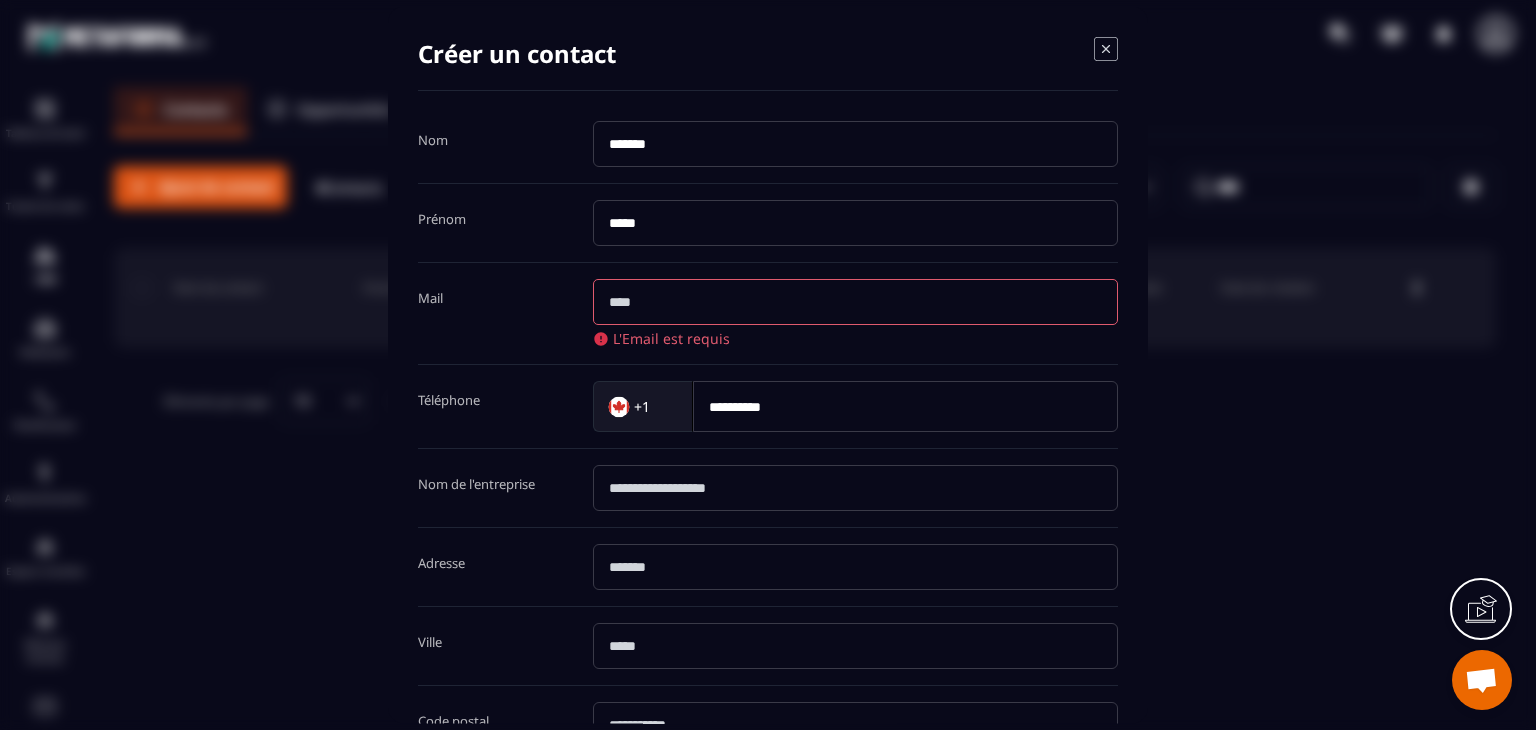 click on "**********" at bounding box center [768, 365] 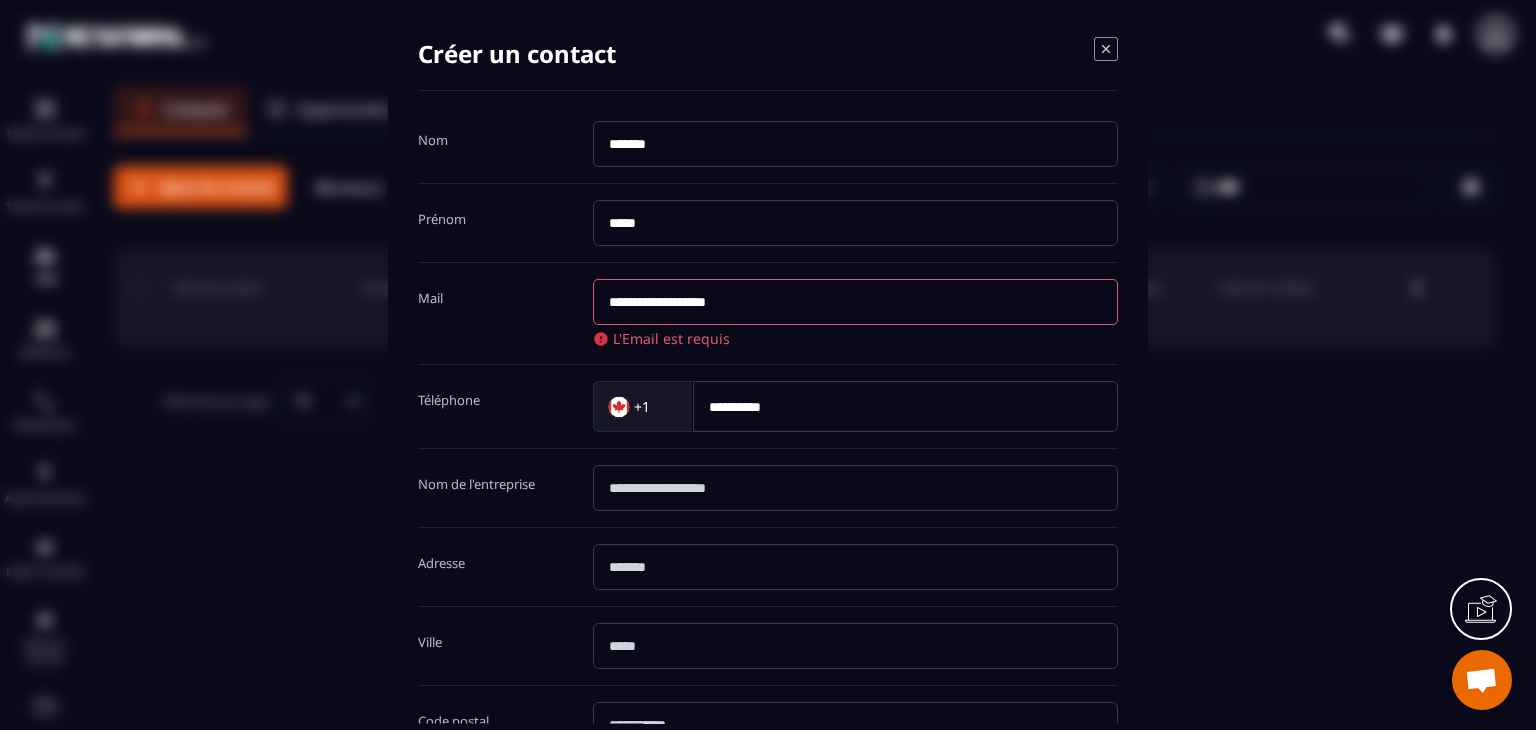 type on "**********" 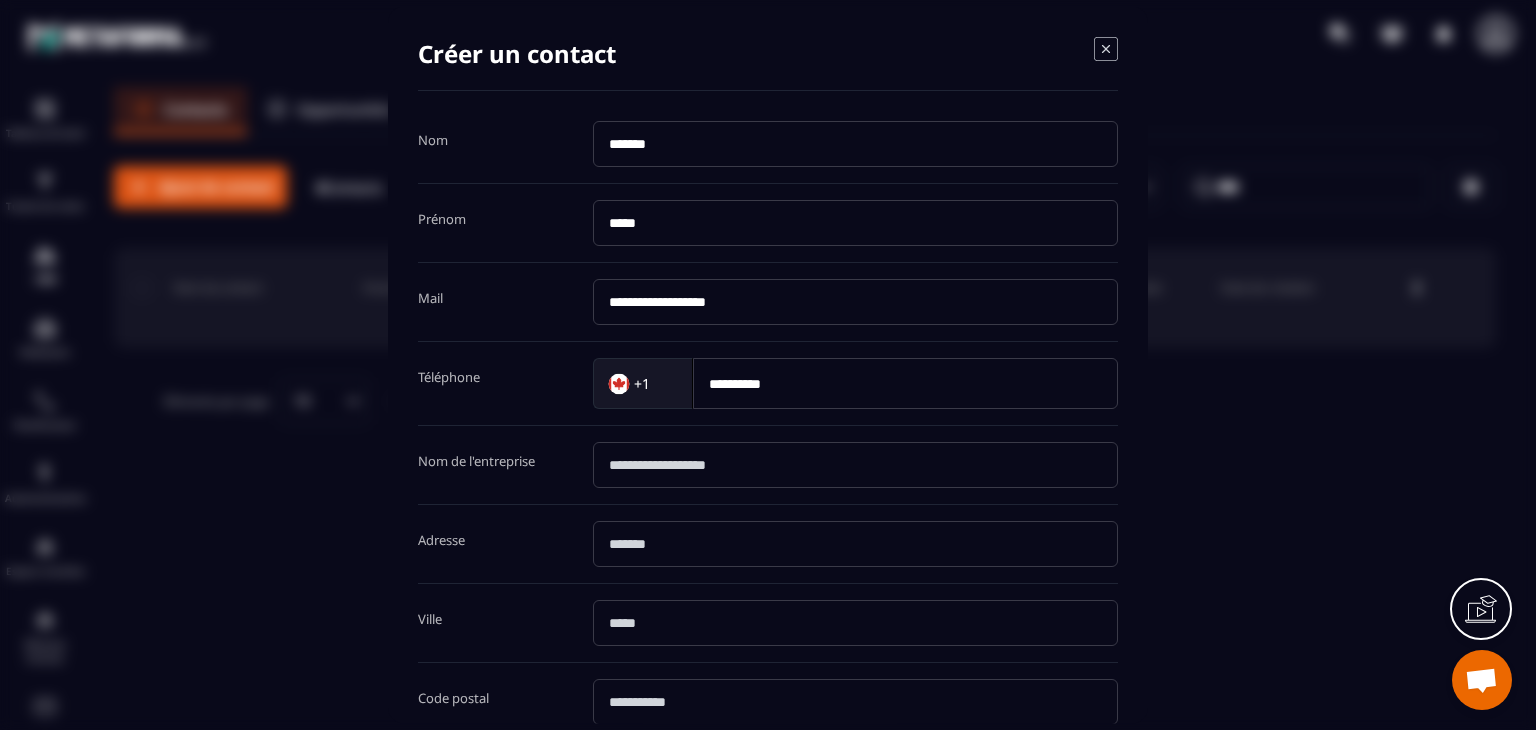 click on "Nom de l'entreprise" at bounding box center [768, 465] 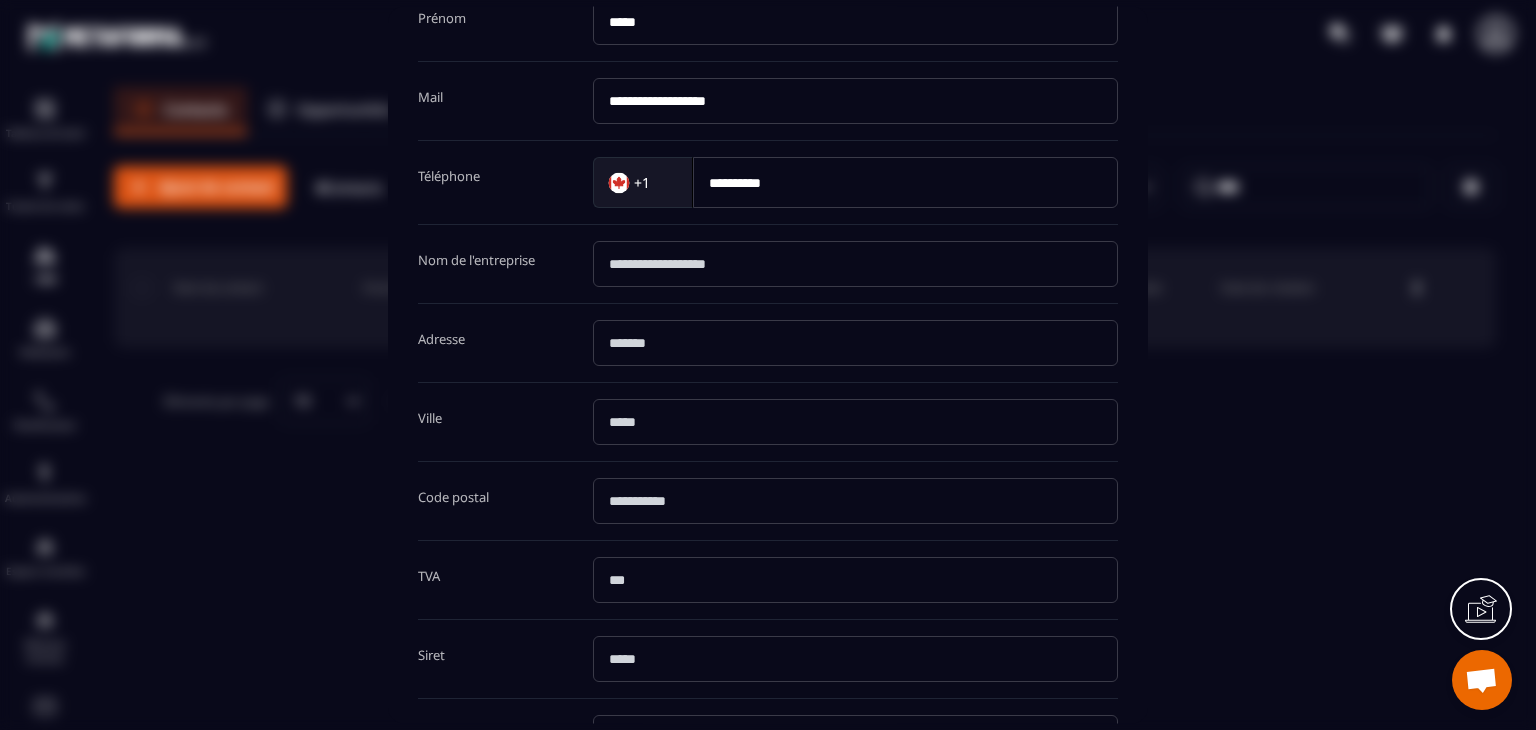click at bounding box center (855, 502) 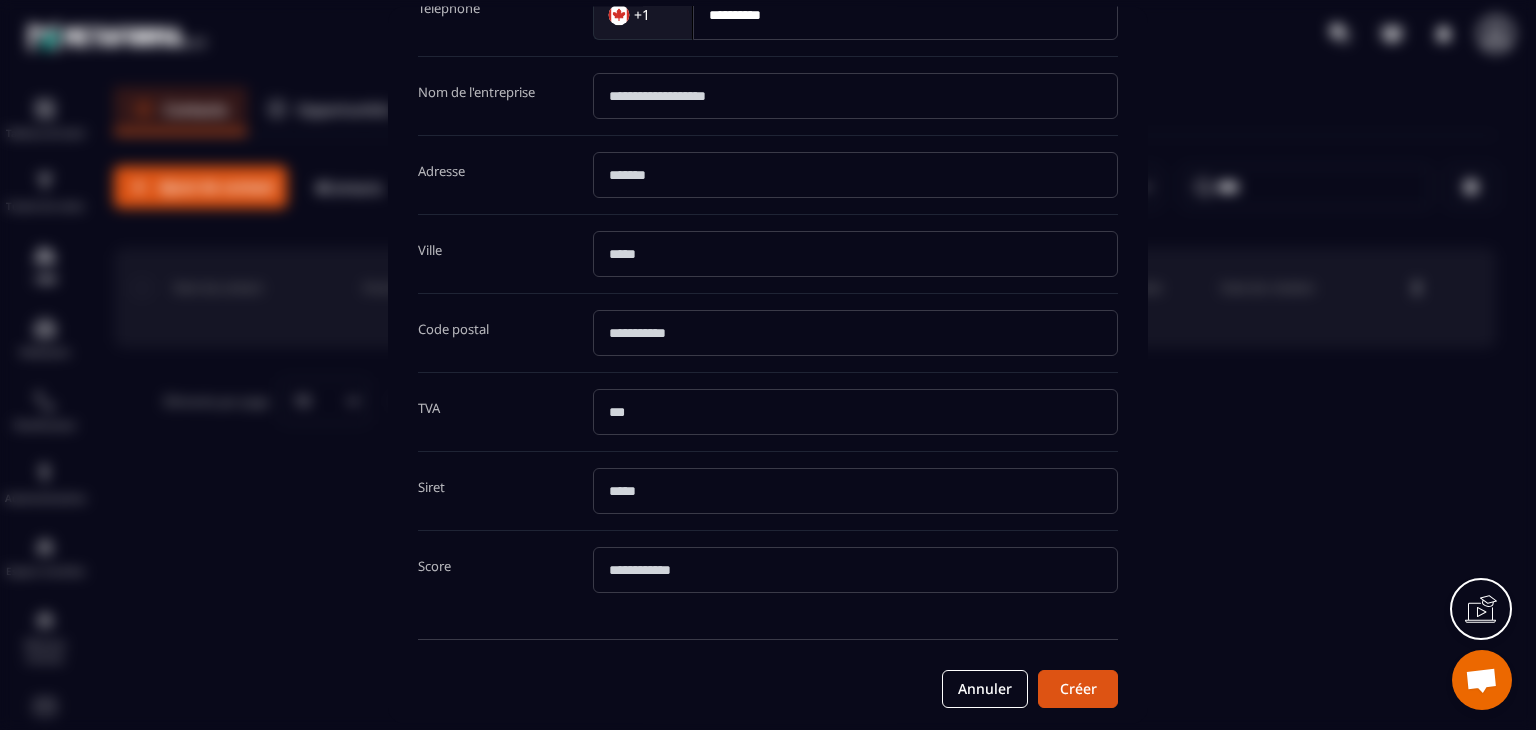 scroll, scrollTop: 376, scrollLeft: 0, axis: vertical 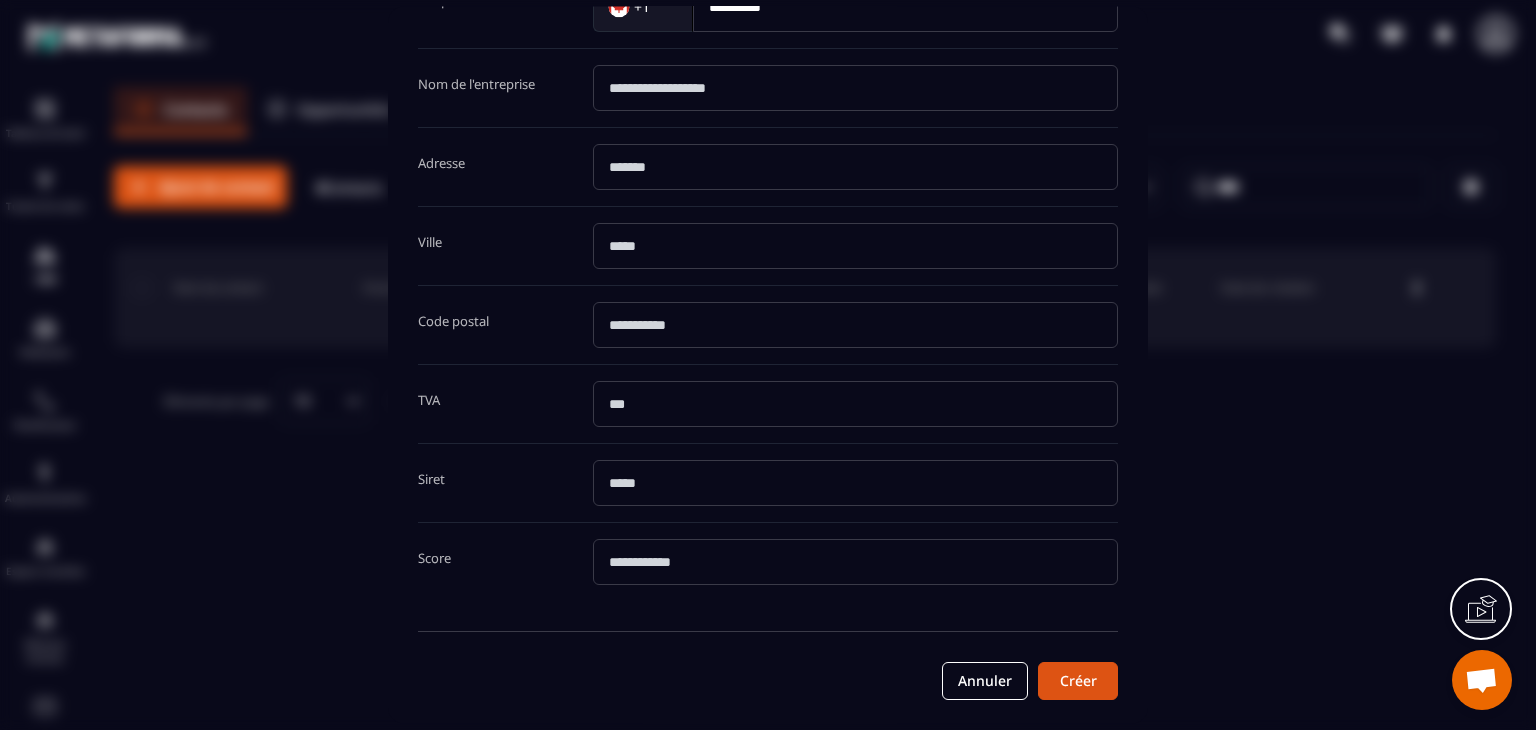 click on "Annuler Créer" at bounding box center (768, 666) 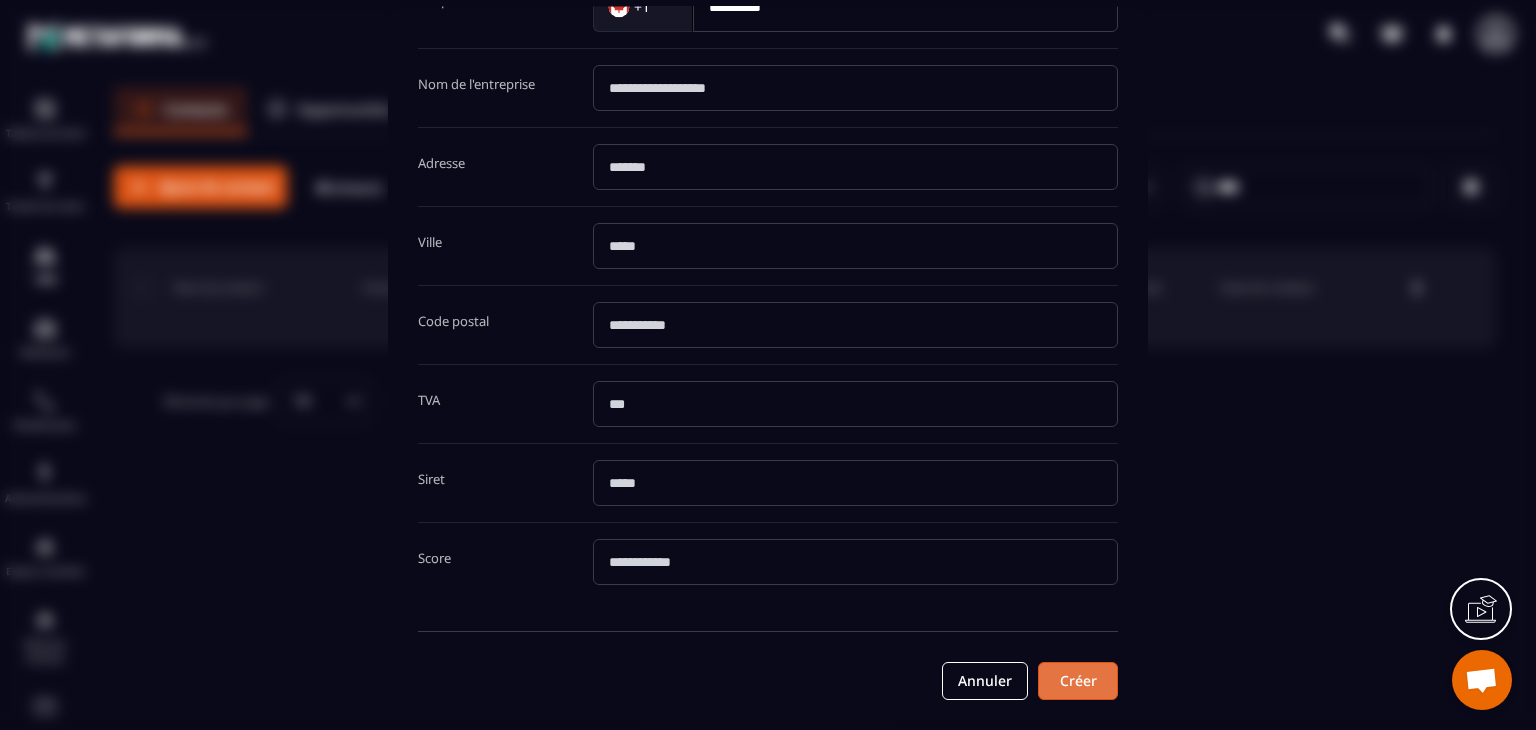 click on "Créer" at bounding box center [1078, 682] 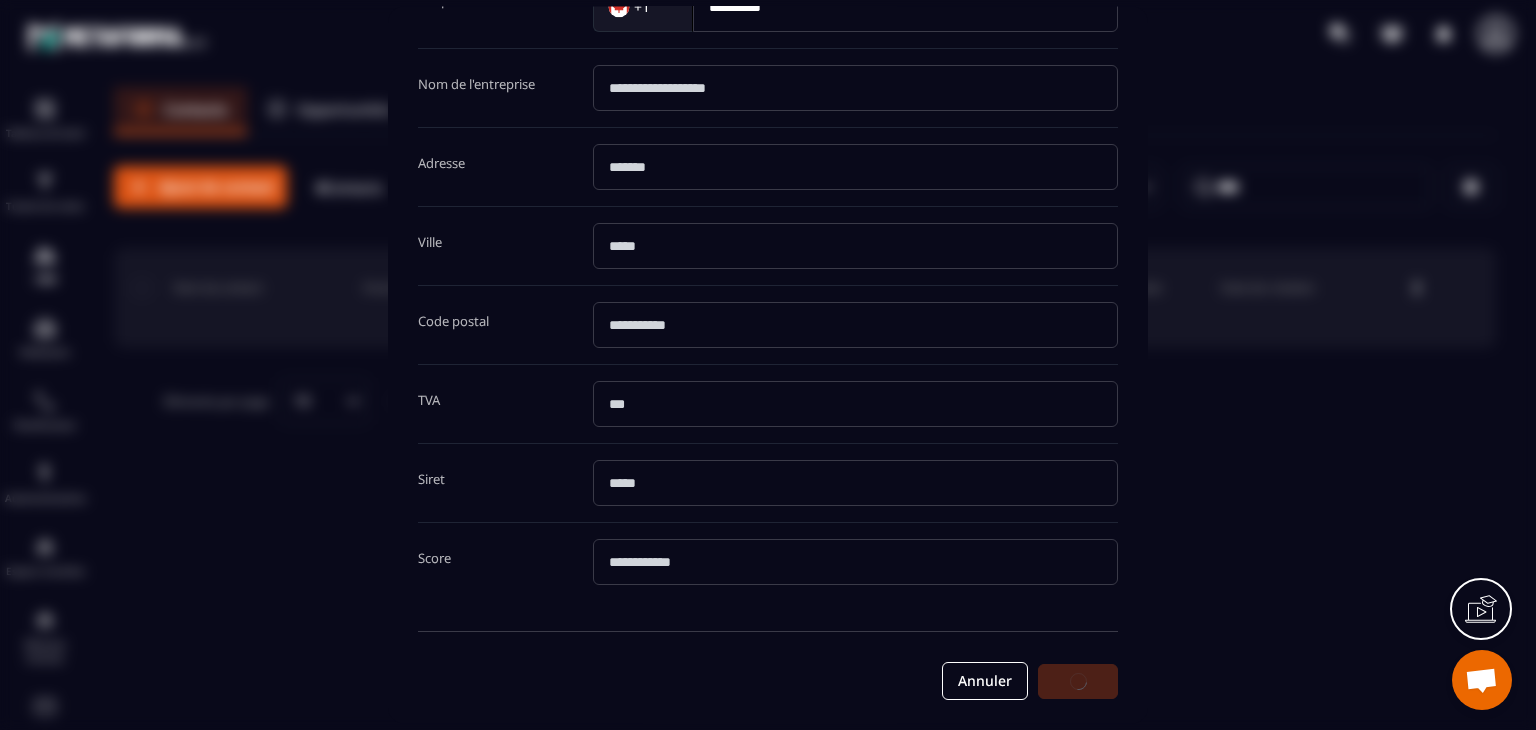 scroll, scrollTop: 0, scrollLeft: 0, axis: both 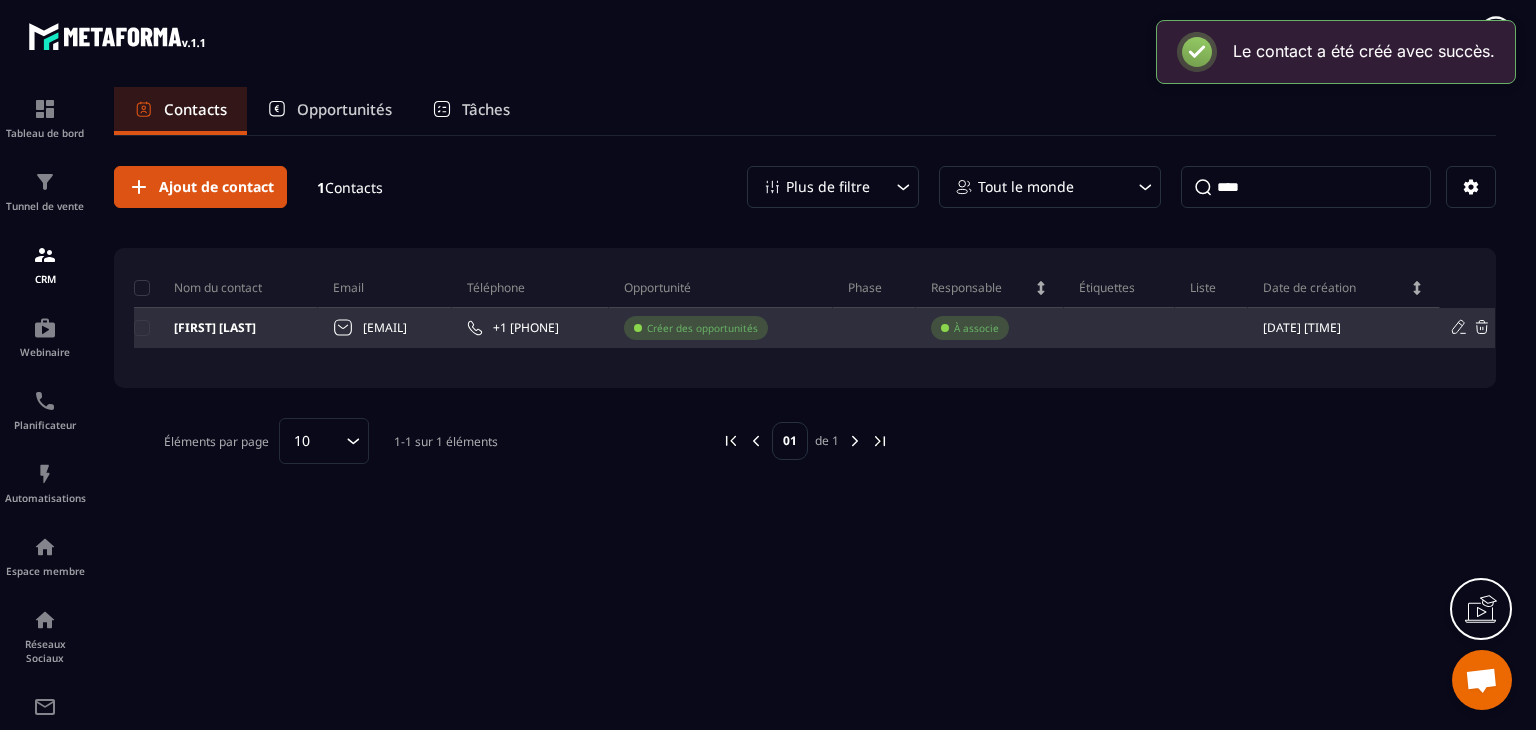 click on "À associe" at bounding box center (976, 328) 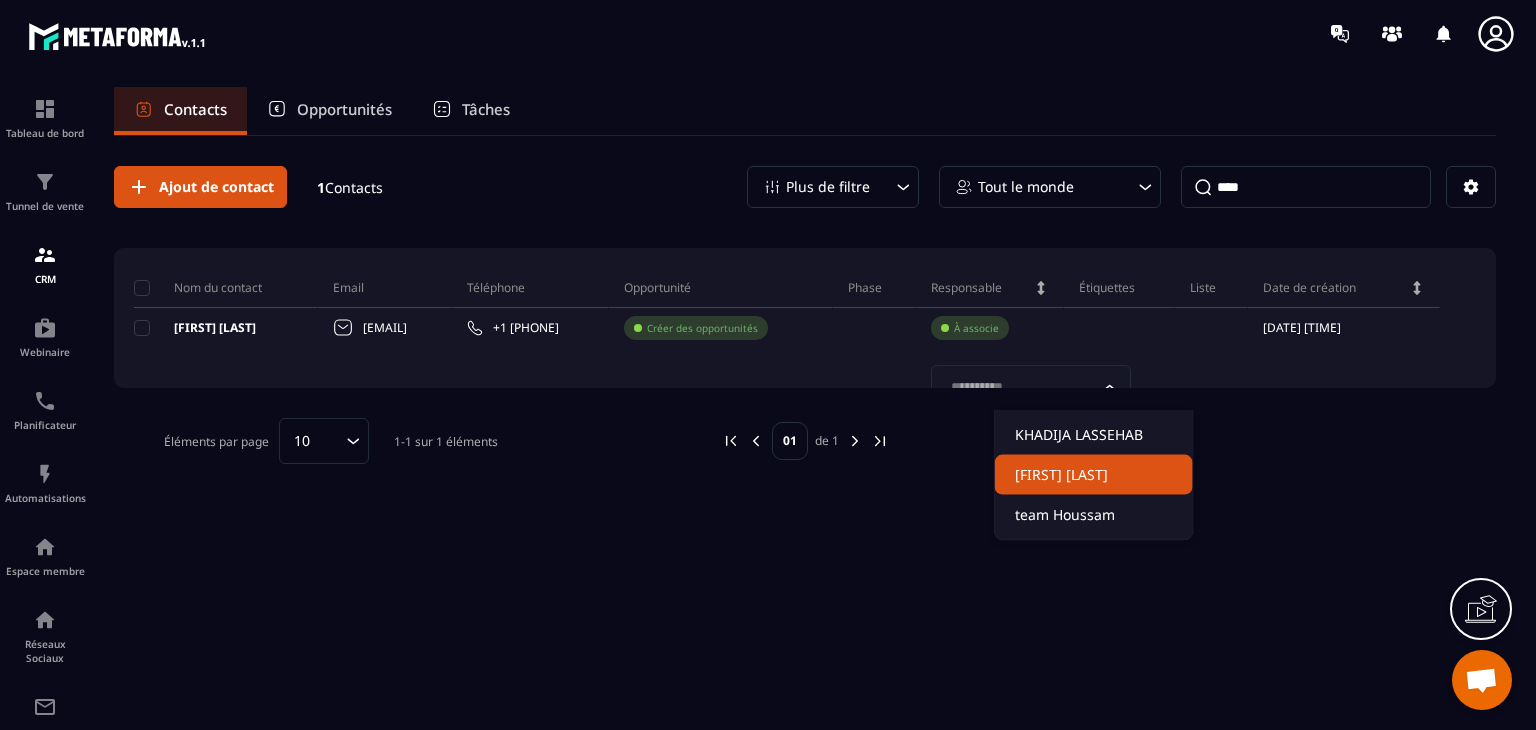 click at bounding box center [1183, 441] 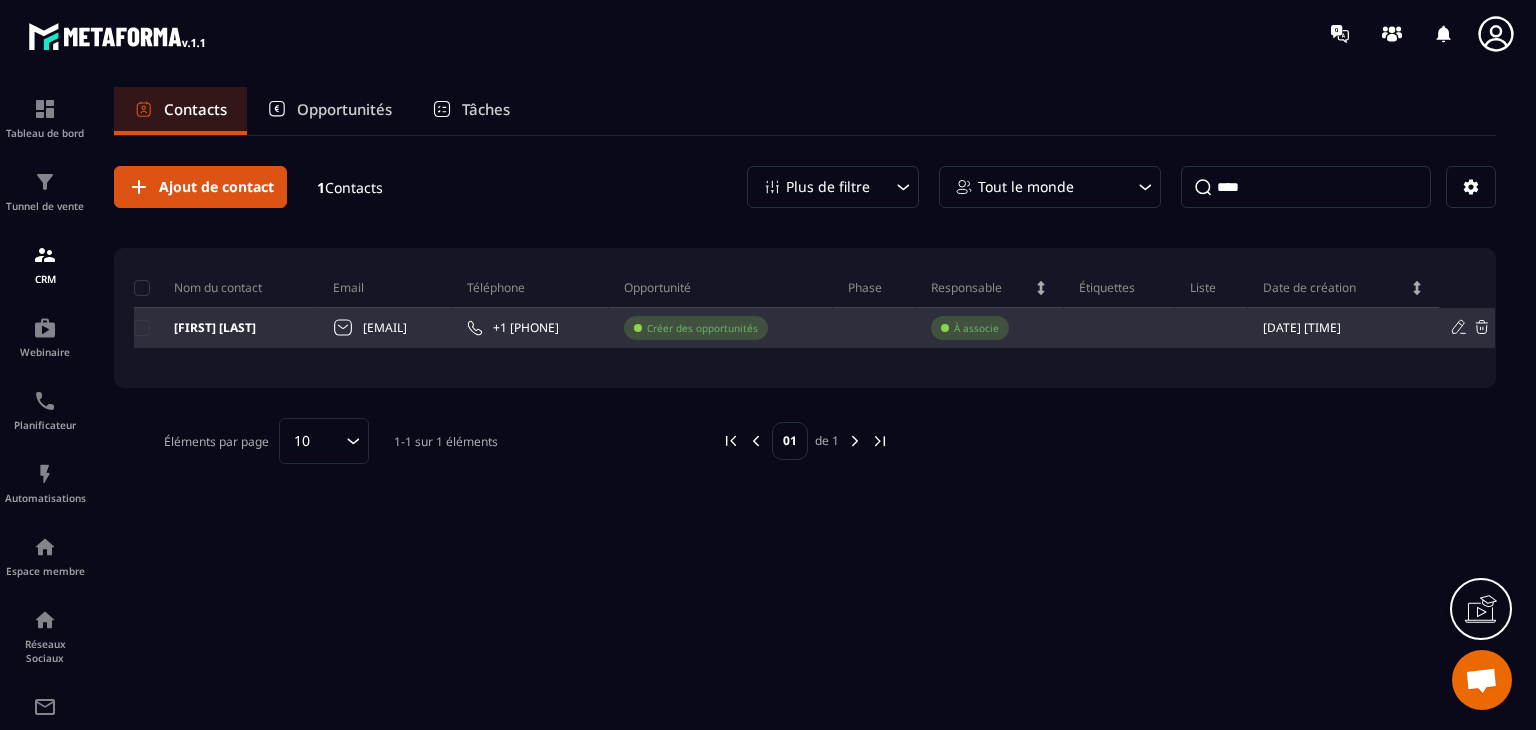 click on "Créer des opportunités" at bounding box center (702, 328) 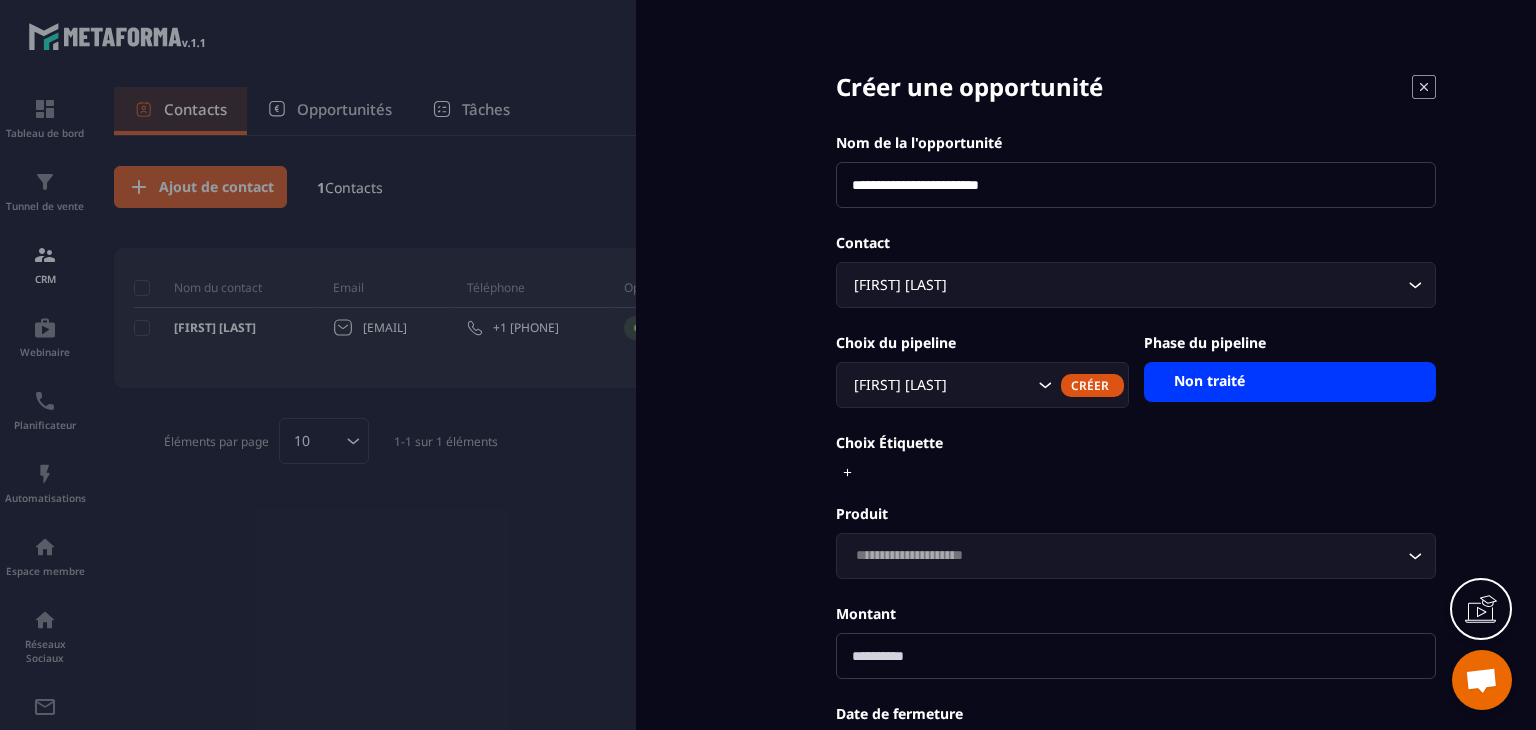 click on "Non traité" at bounding box center (1290, 382) 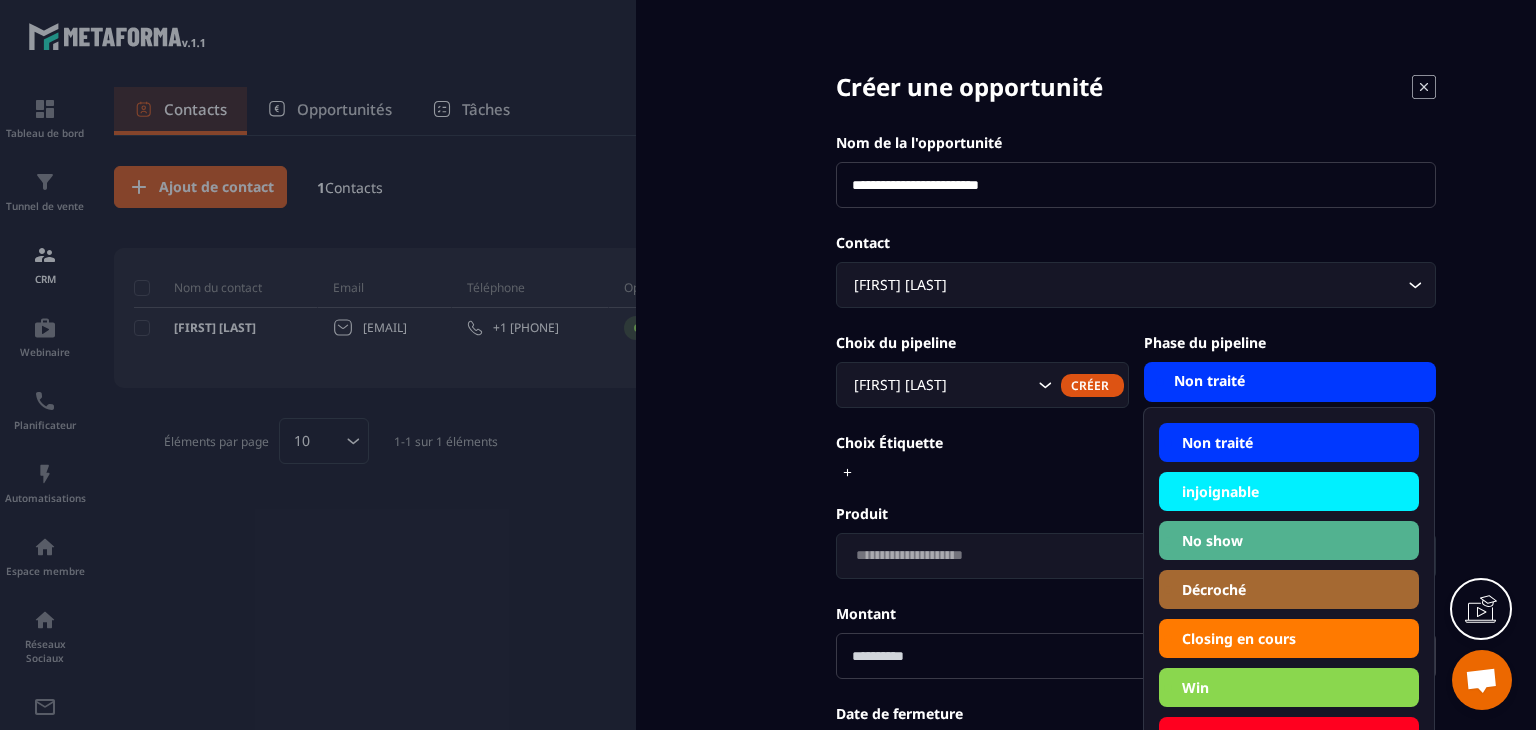 click on "Win" 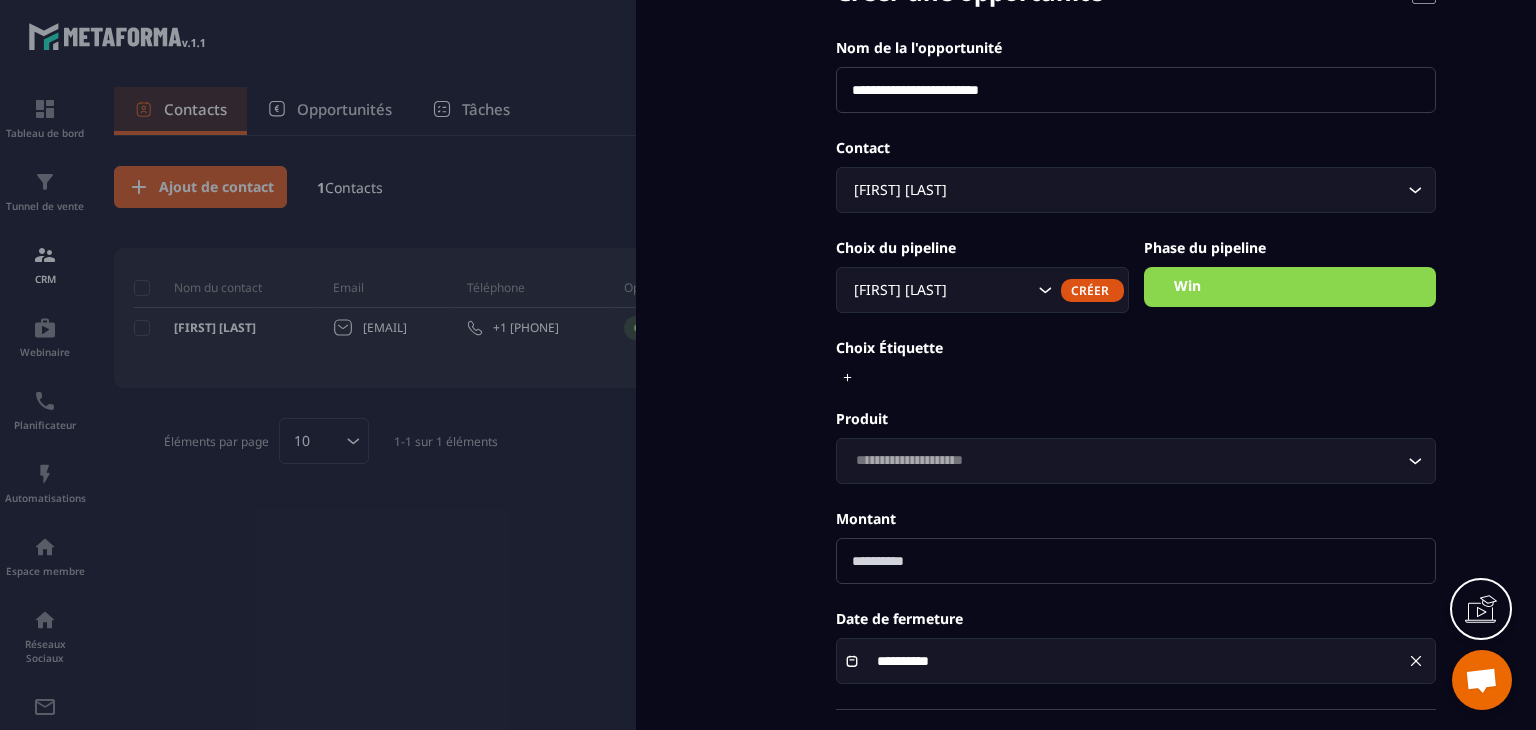 scroll, scrollTop: 100, scrollLeft: 0, axis: vertical 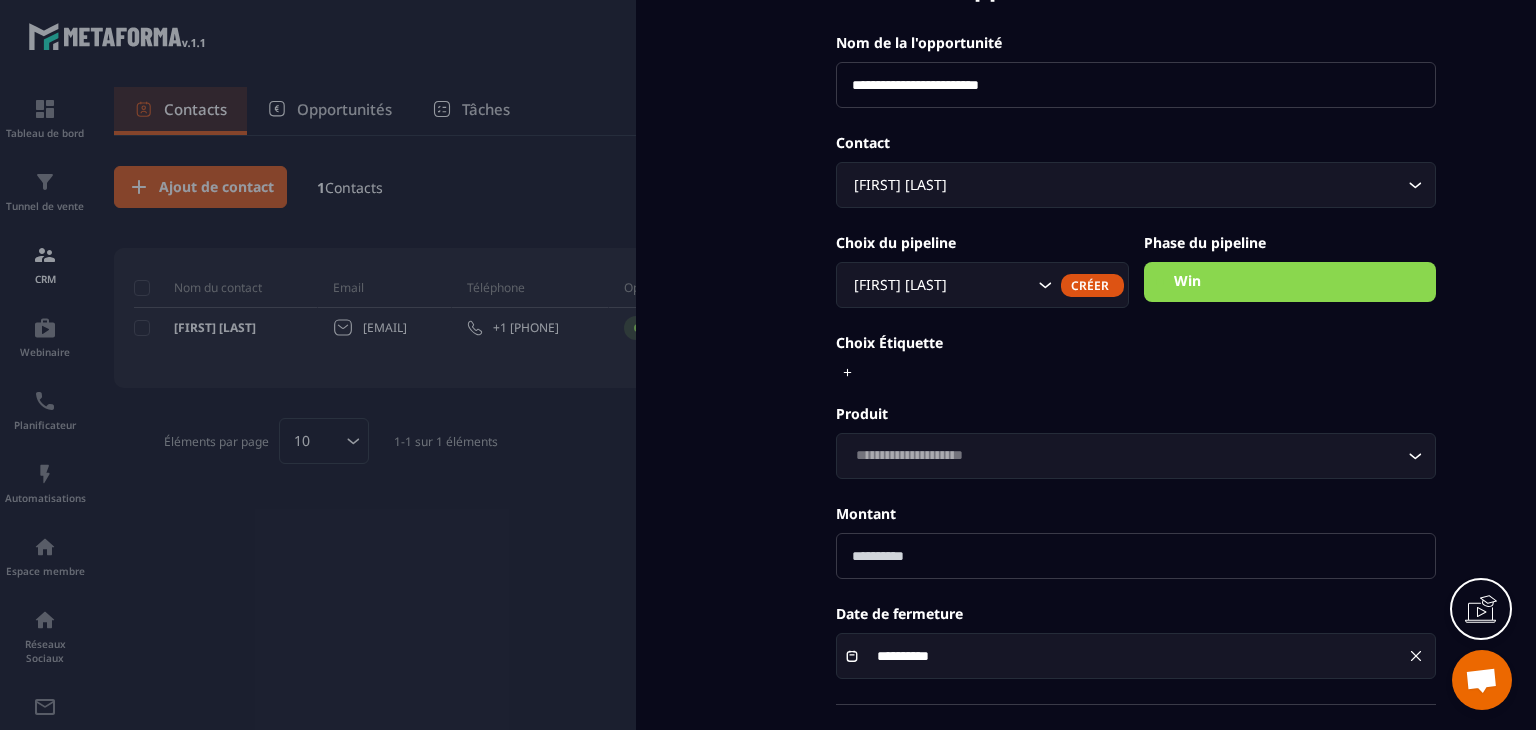 click on "Loading..." 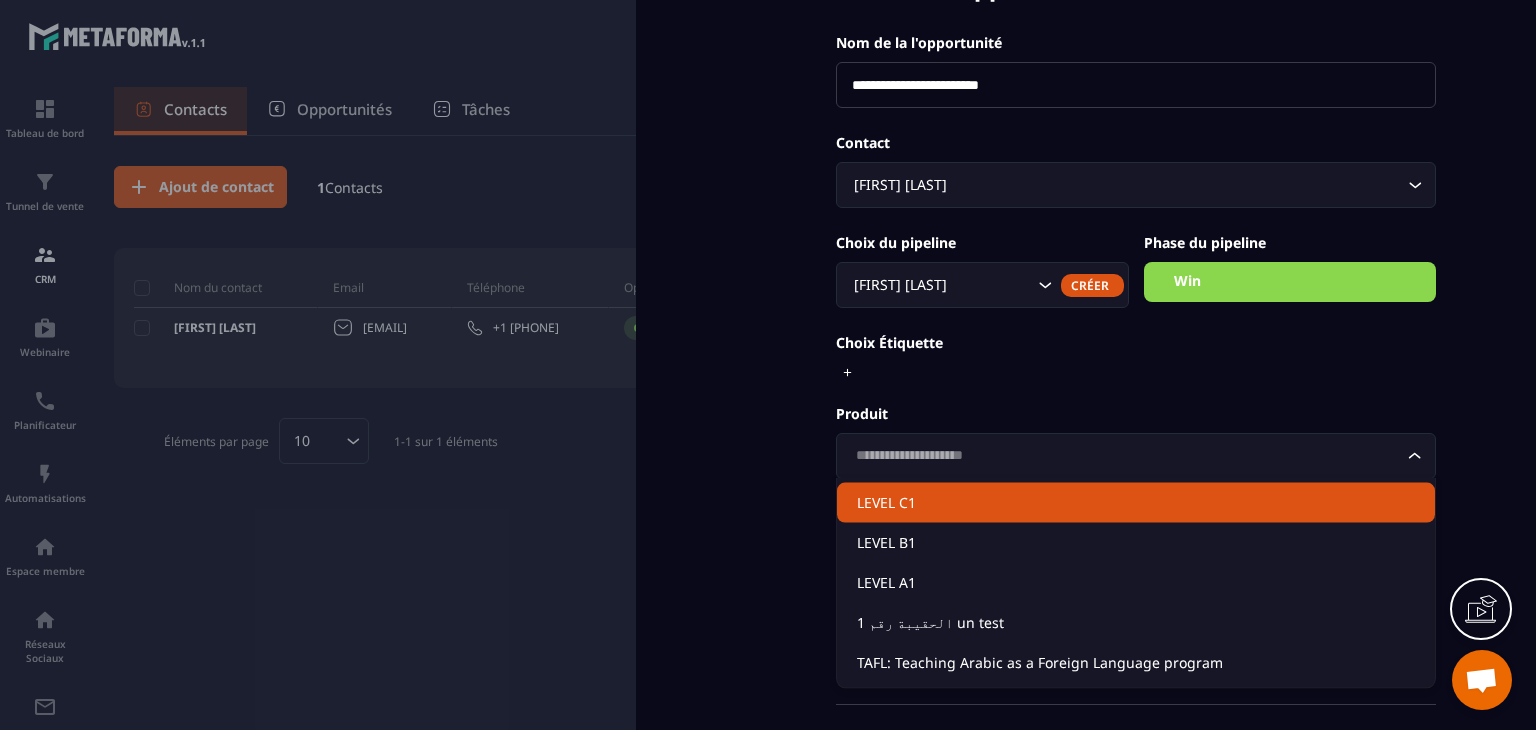 click 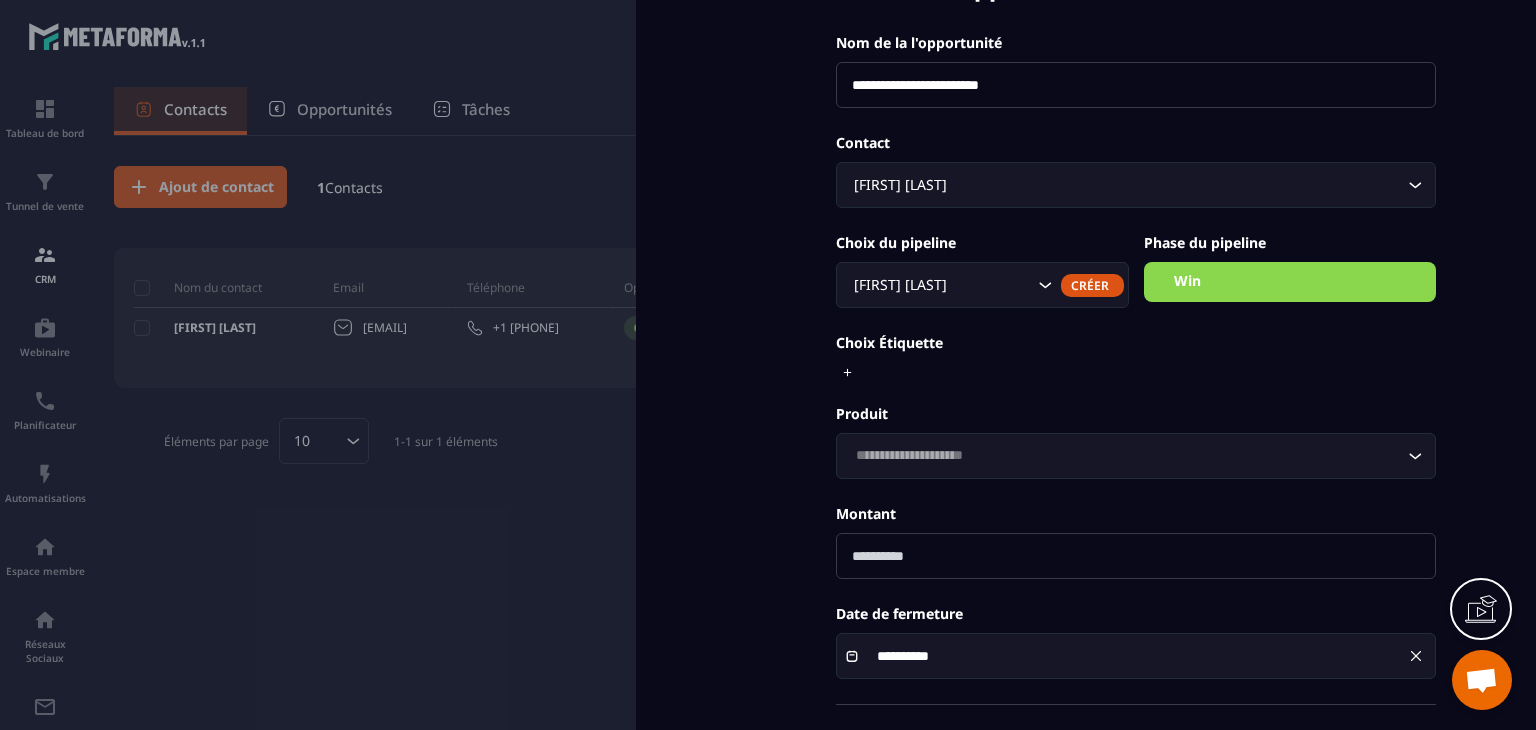 click on "**********" at bounding box center (1136, 85) 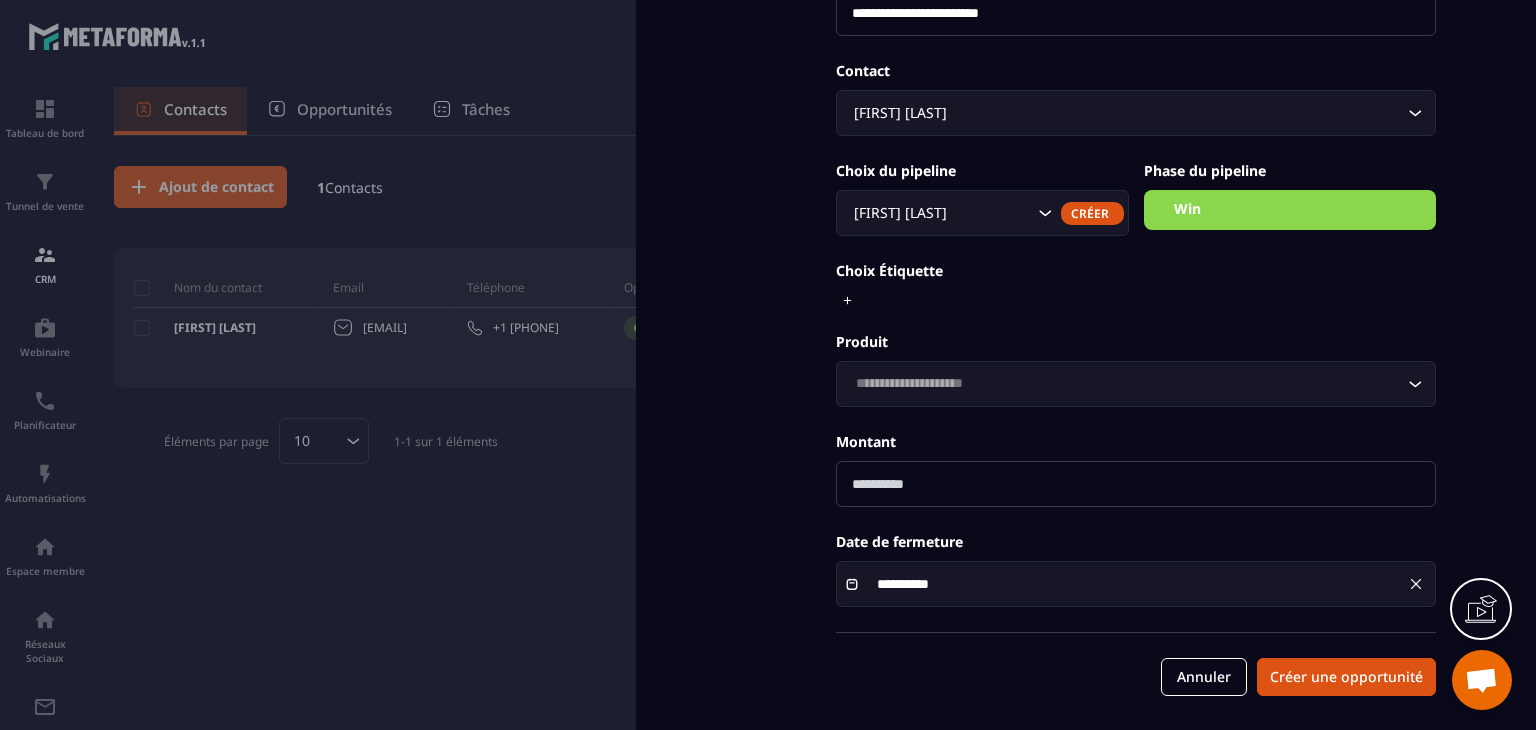 scroll, scrollTop: 176, scrollLeft: 0, axis: vertical 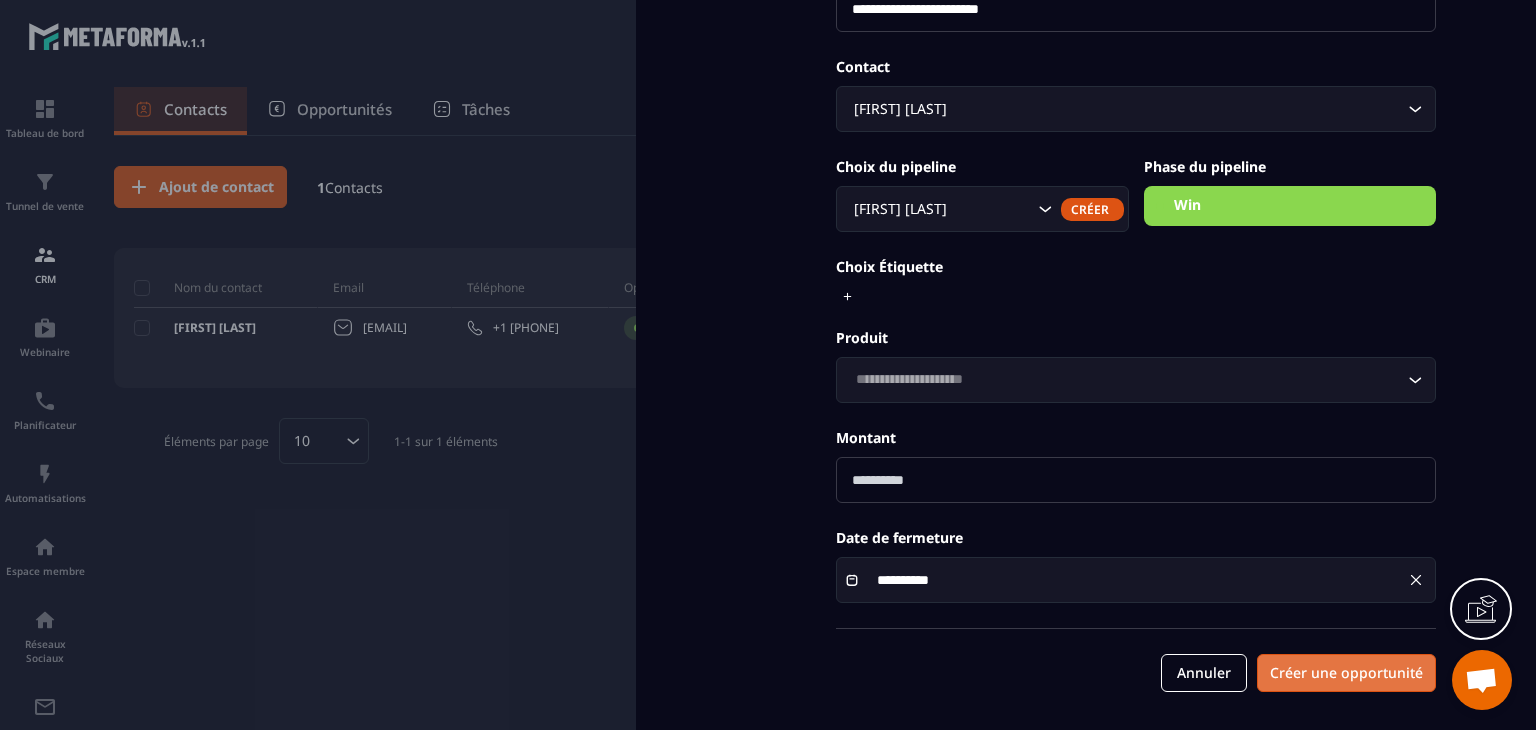 click on "Créer une opportunité" at bounding box center [1346, 673] 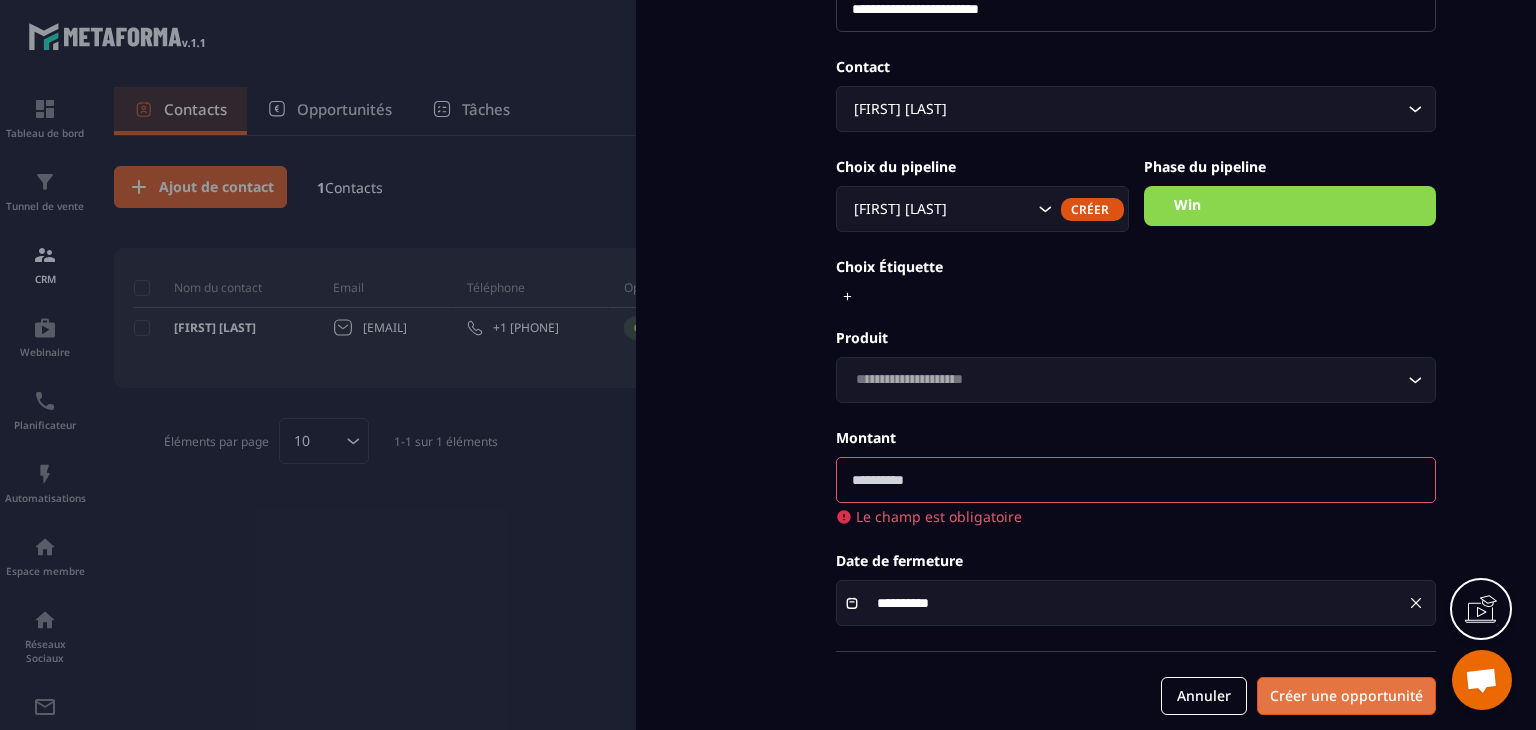 click on "Créer une opportunité" at bounding box center [1346, 696] 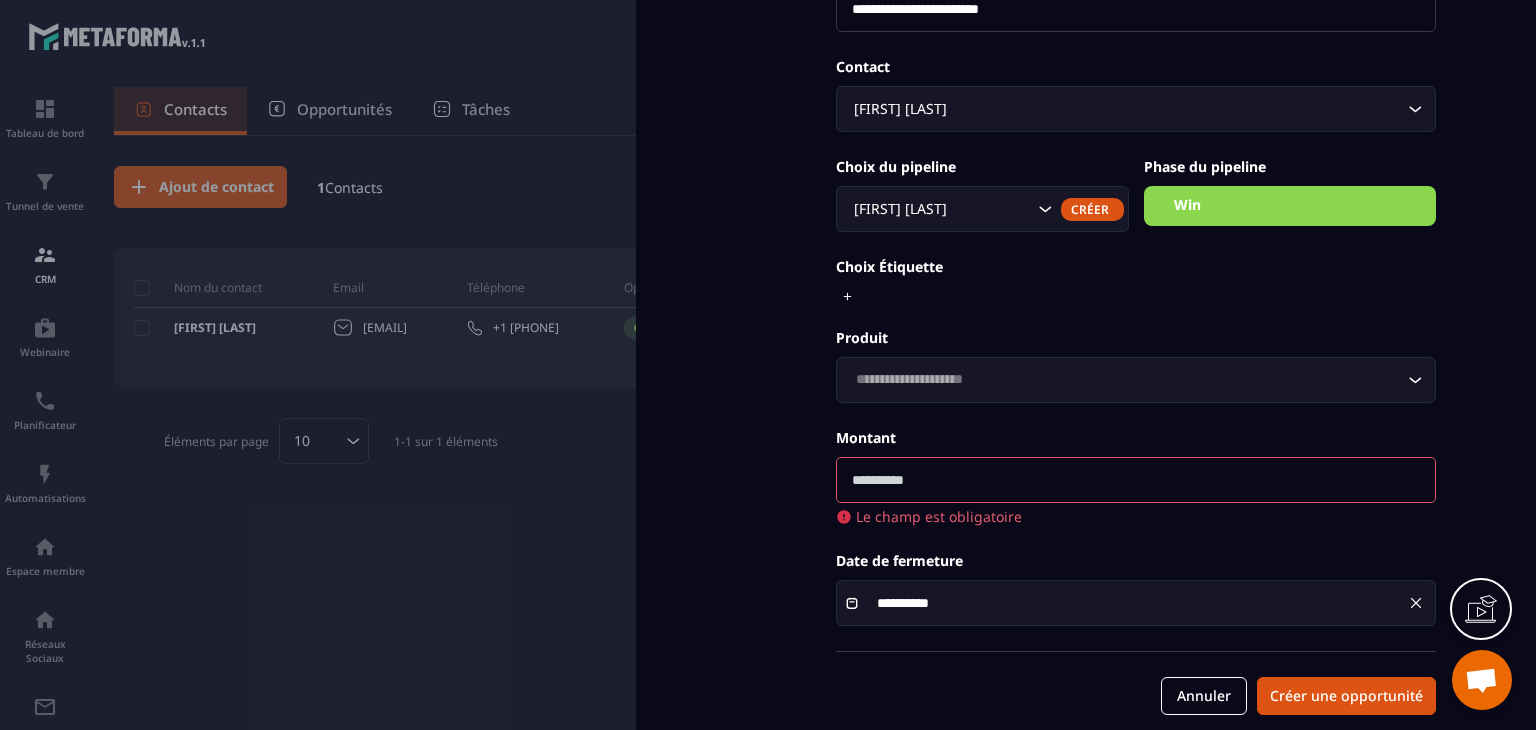 click at bounding box center [1136, 480] 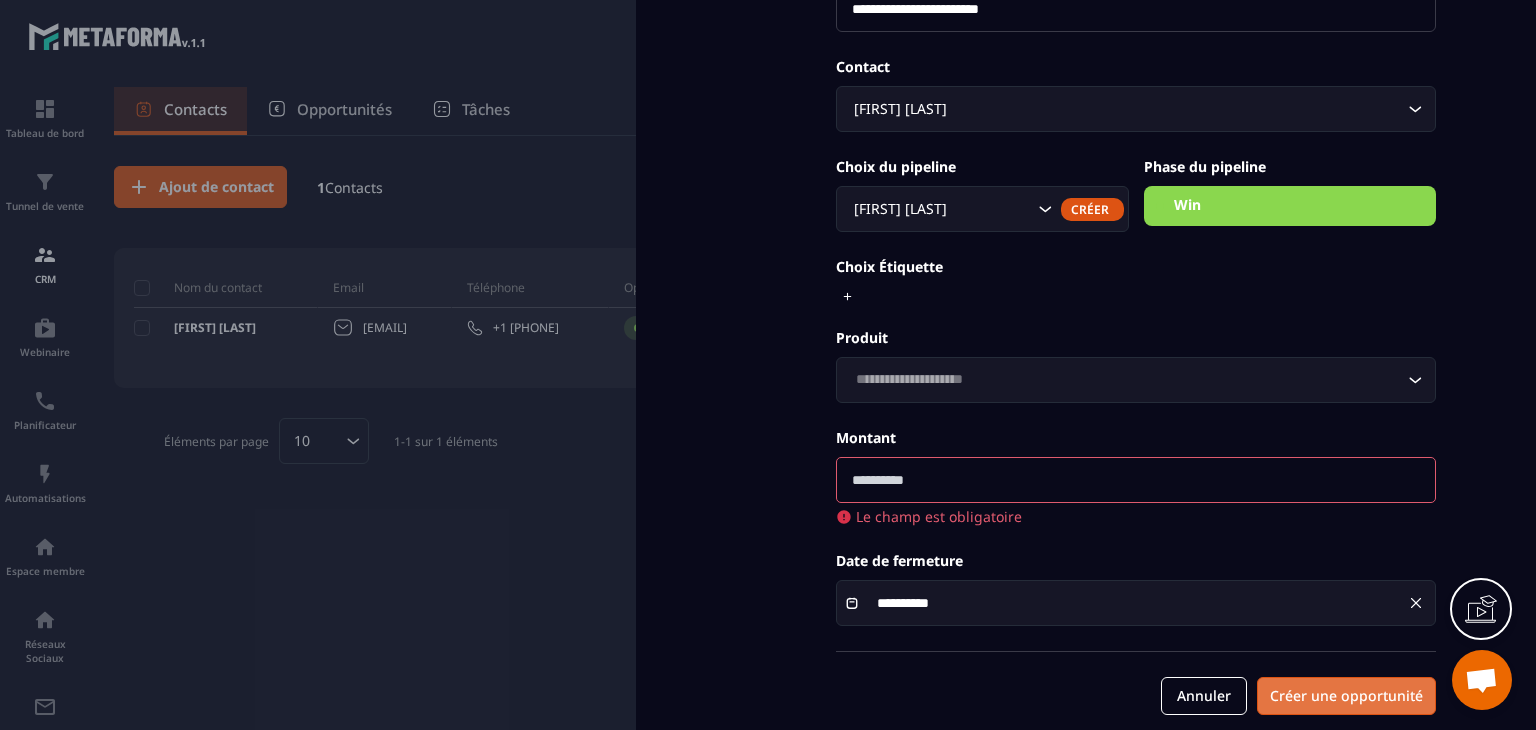 click on "Créer une opportunité" at bounding box center (1346, 696) 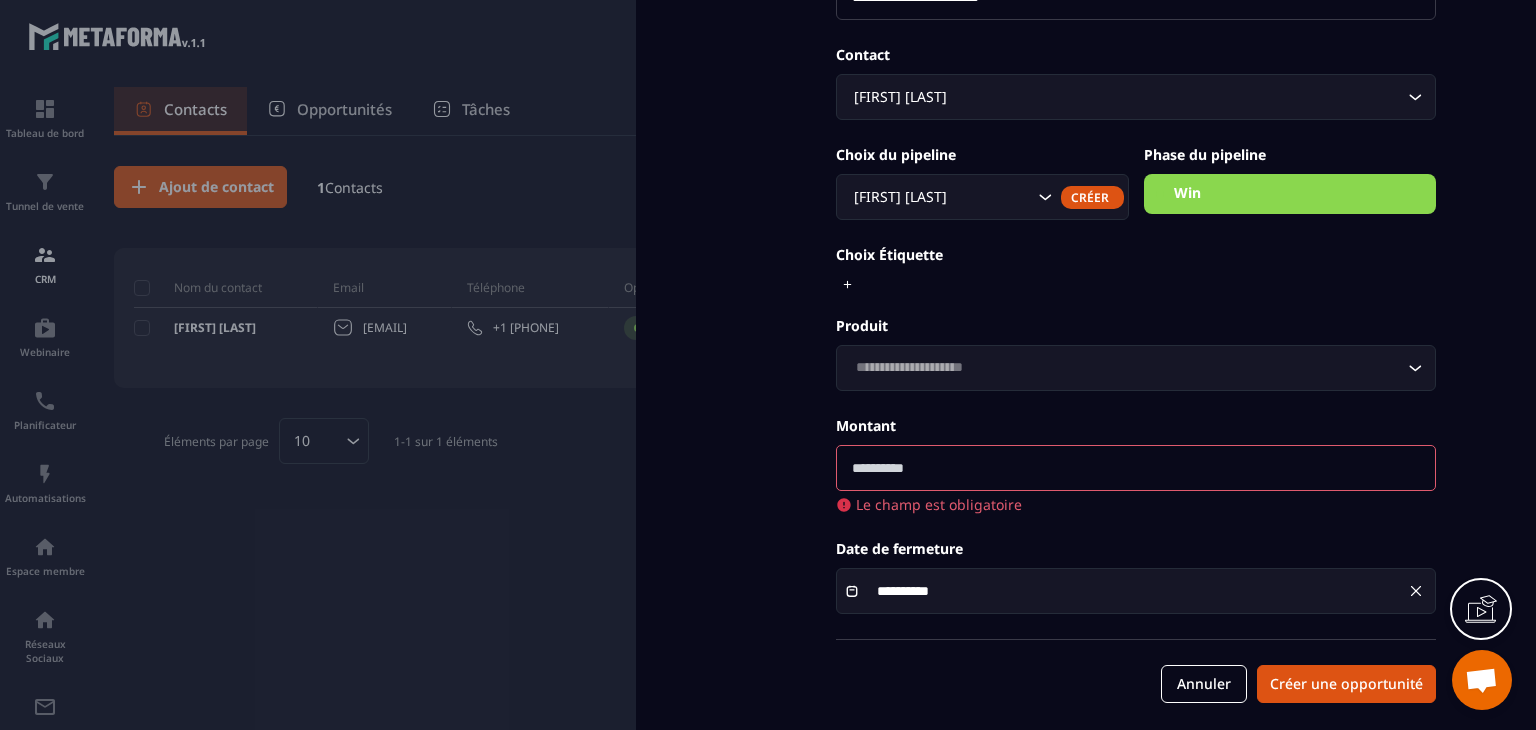 scroll, scrollTop: 200, scrollLeft: 0, axis: vertical 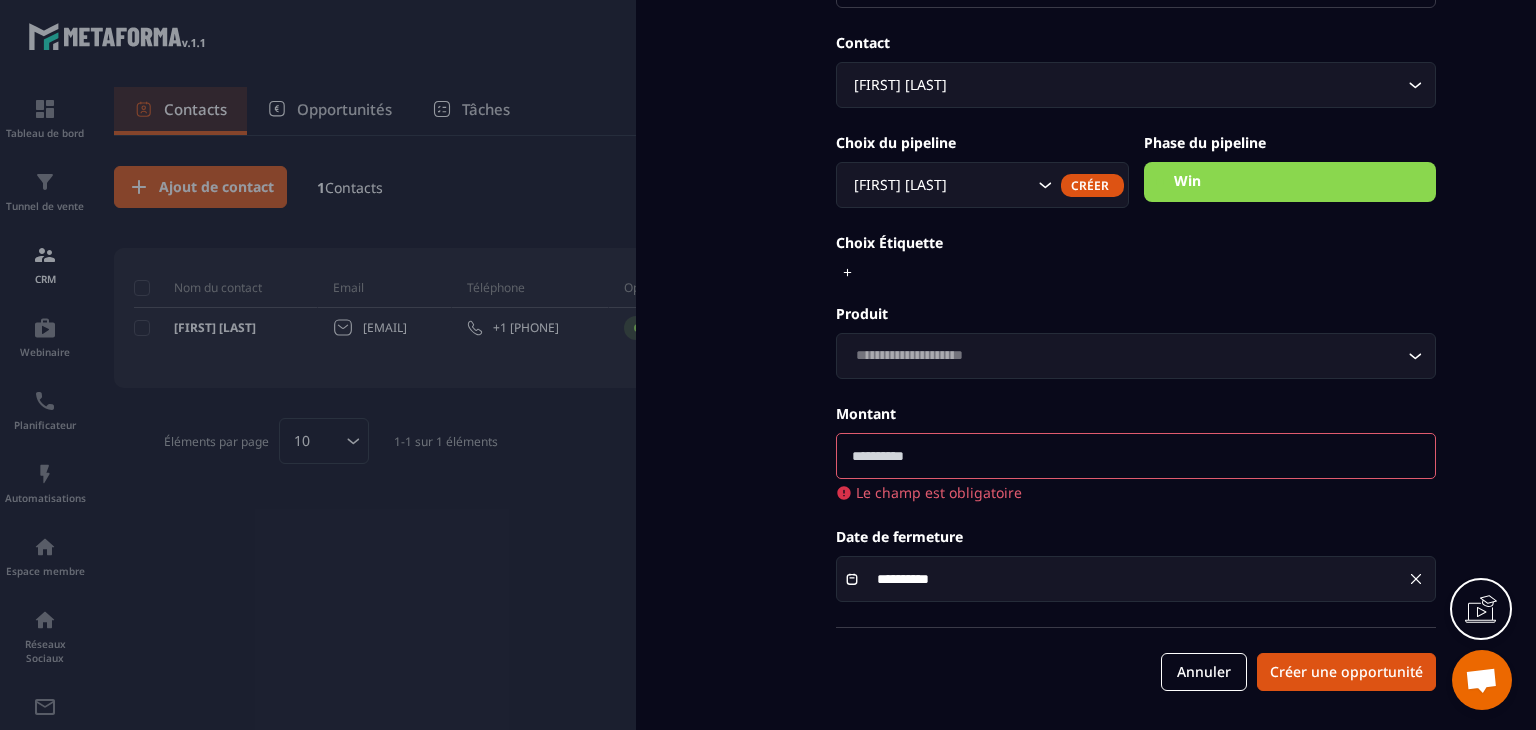 click at bounding box center [1136, 456] 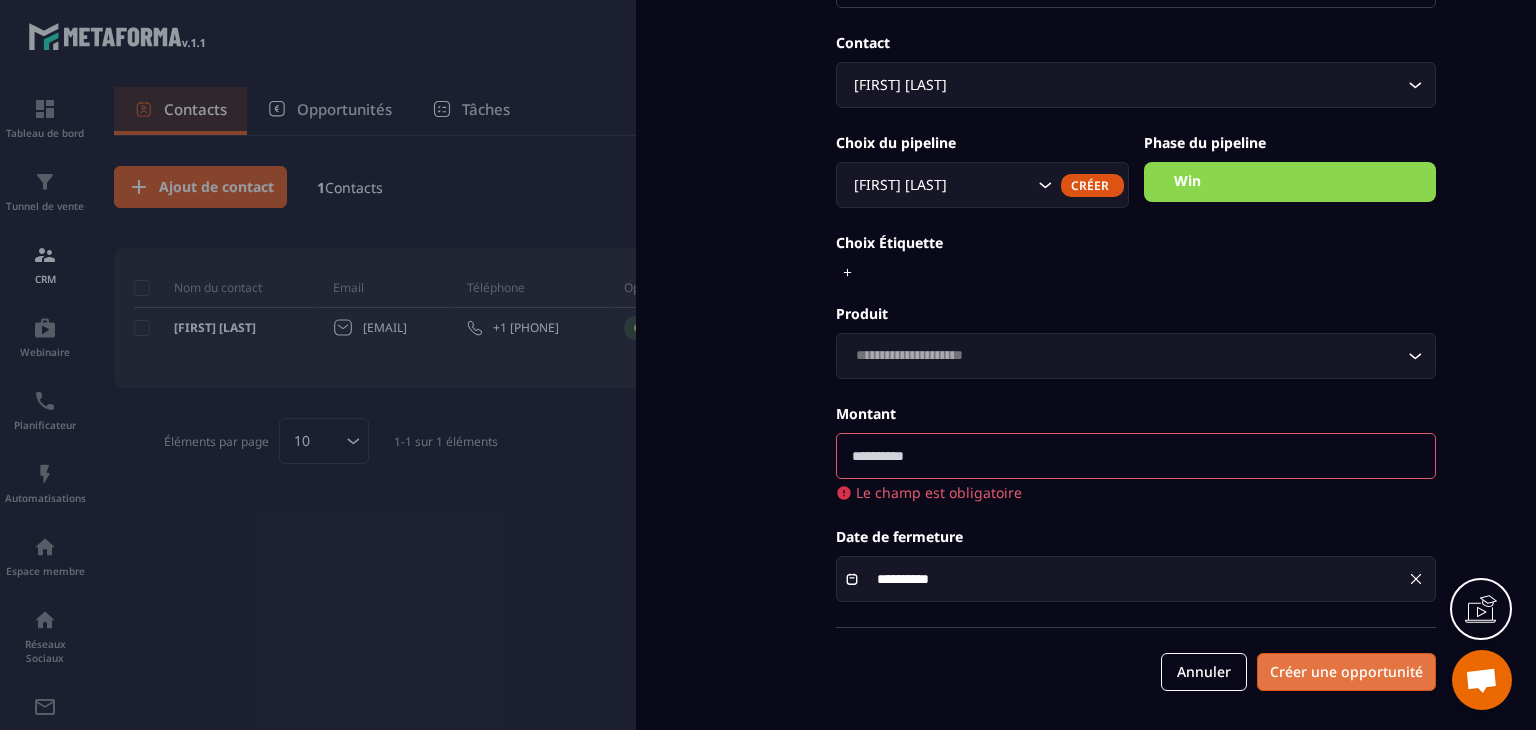 click on "Créer une opportunité" at bounding box center (1346, 672) 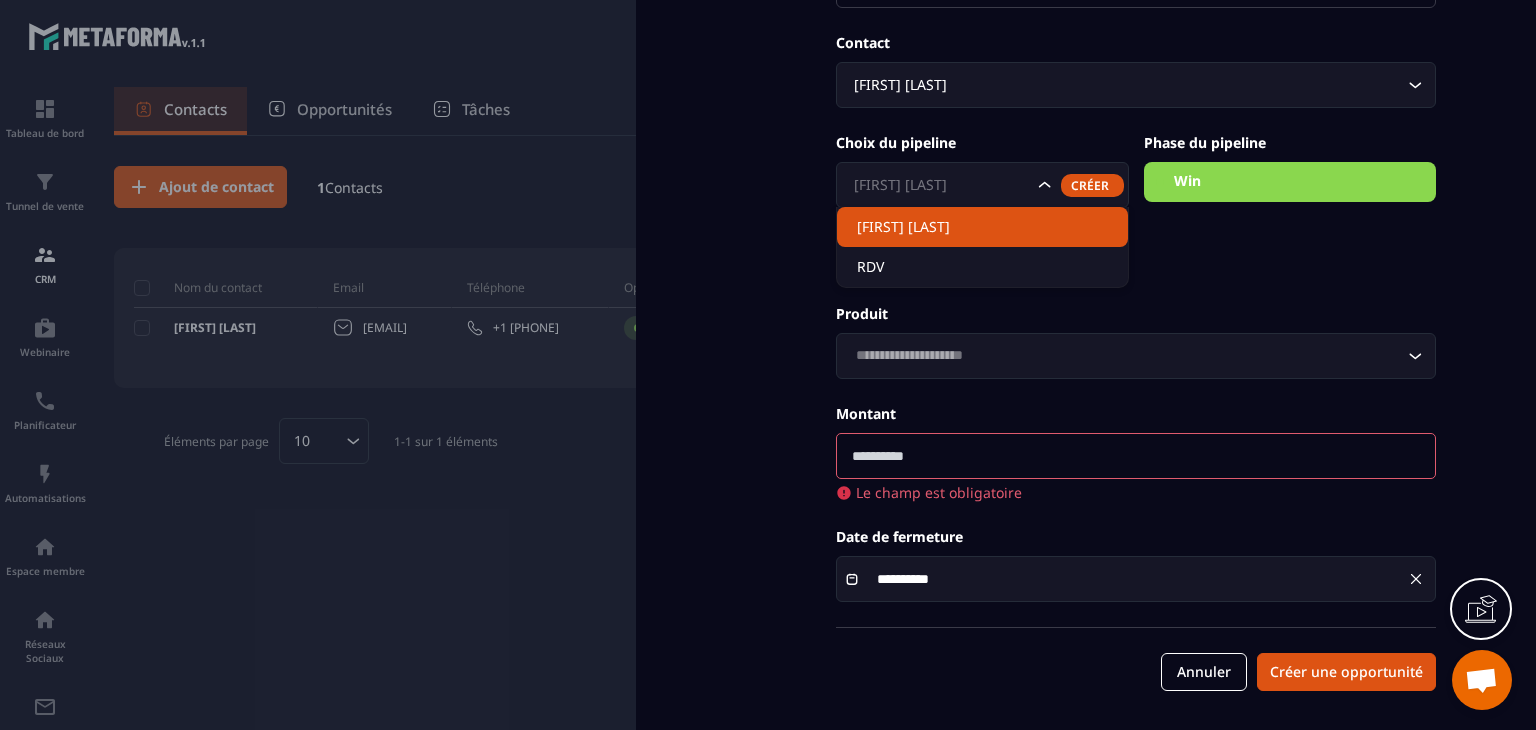 click on "[FIRST] [LAST]" 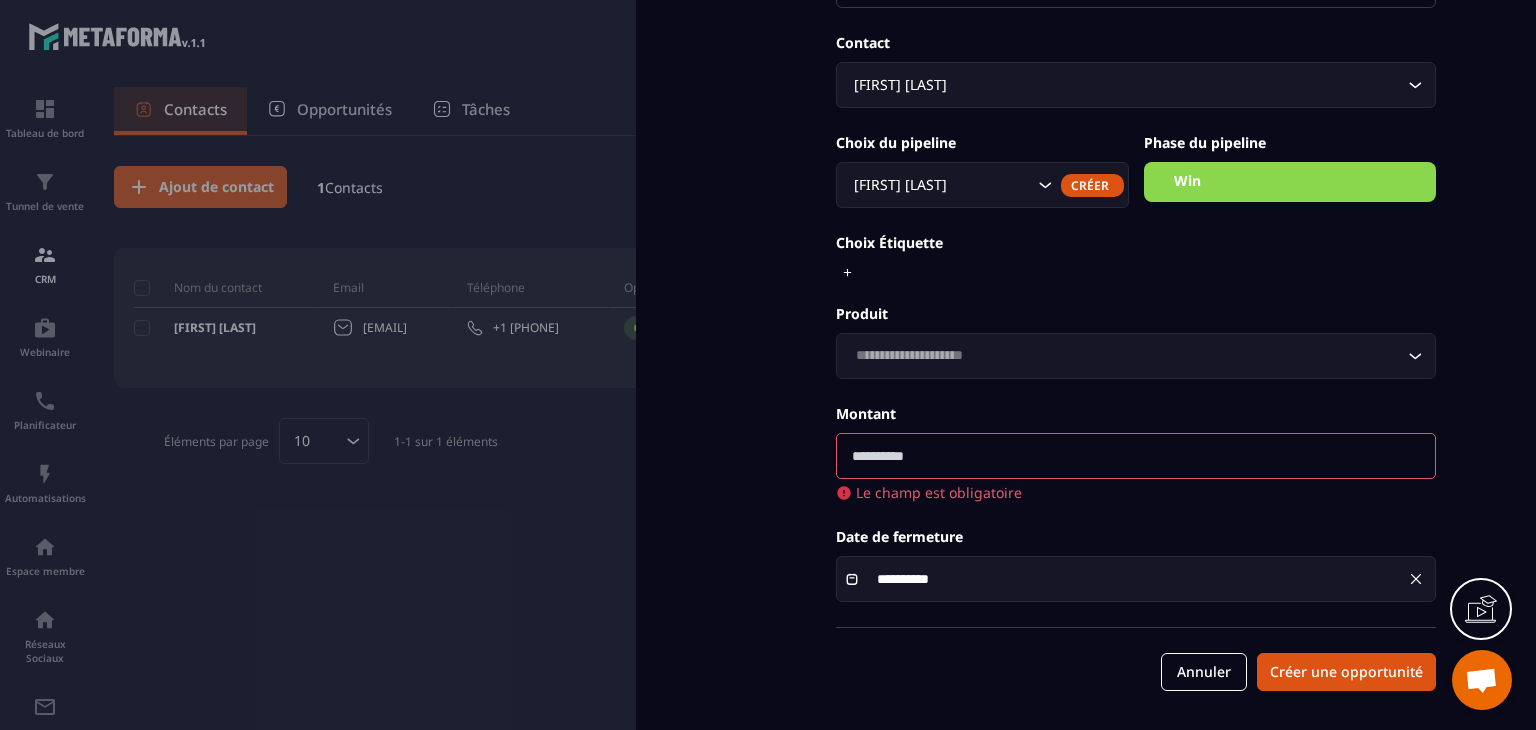 click on "[FIRST] [LAST]" 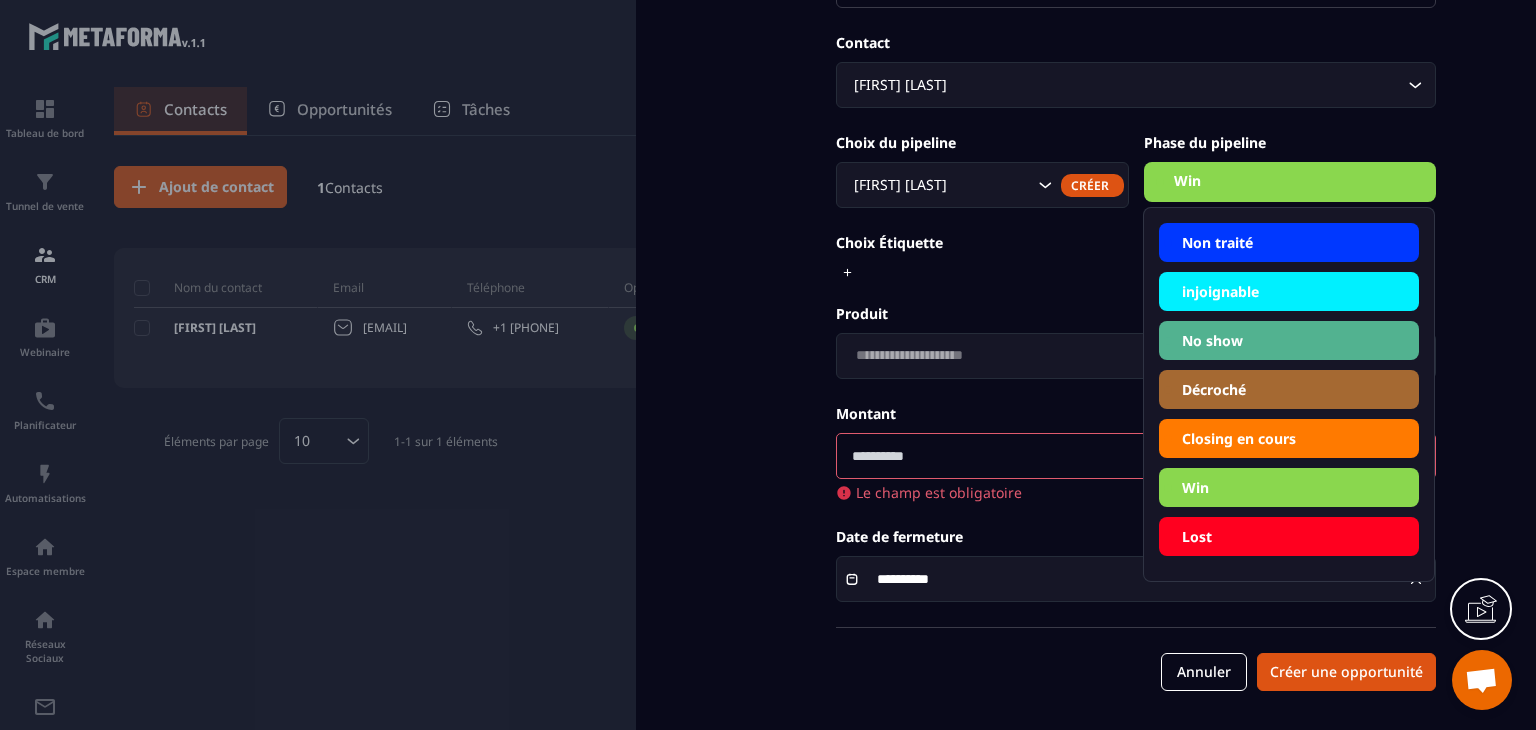click on "Win" at bounding box center (1290, 182) 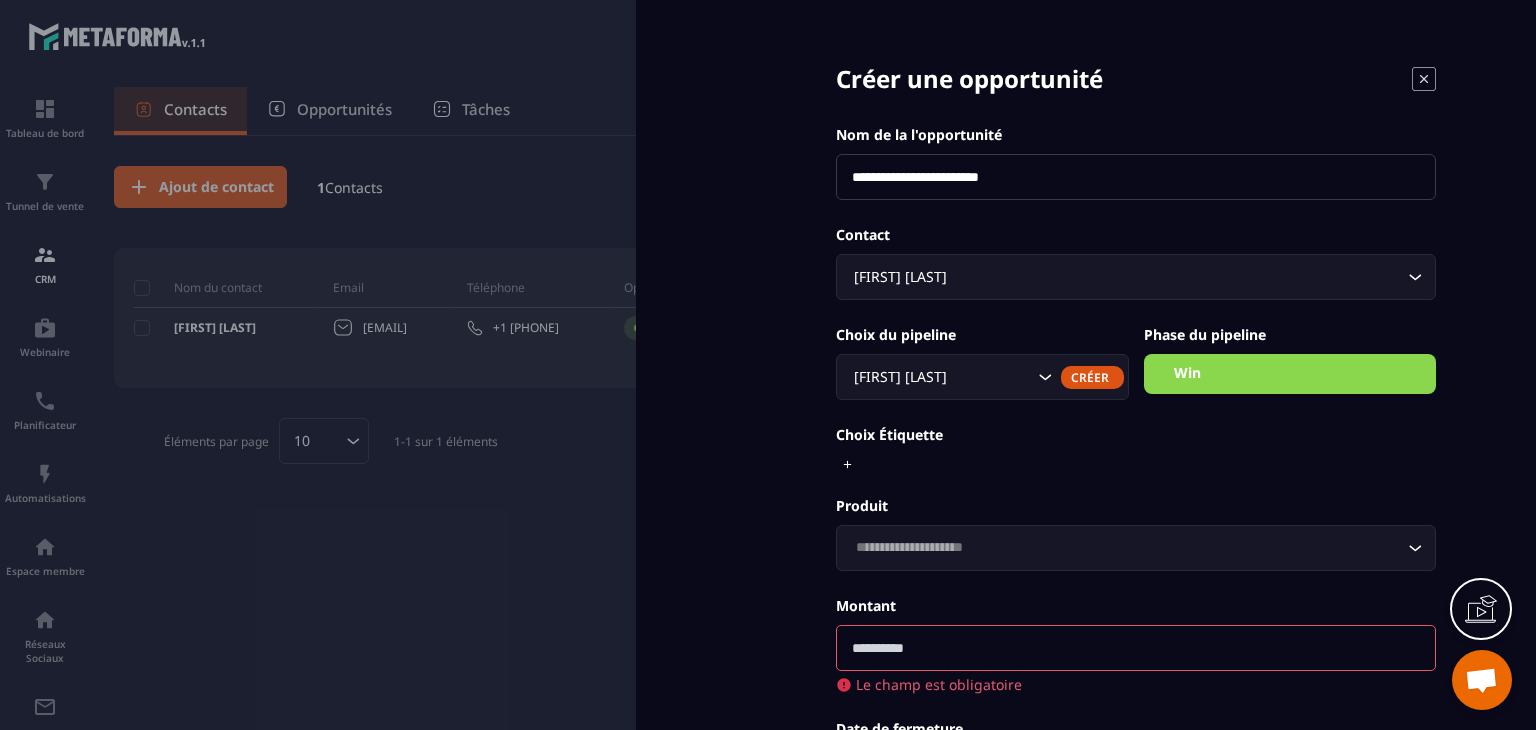 scroll, scrollTop: 0, scrollLeft: 0, axis: both 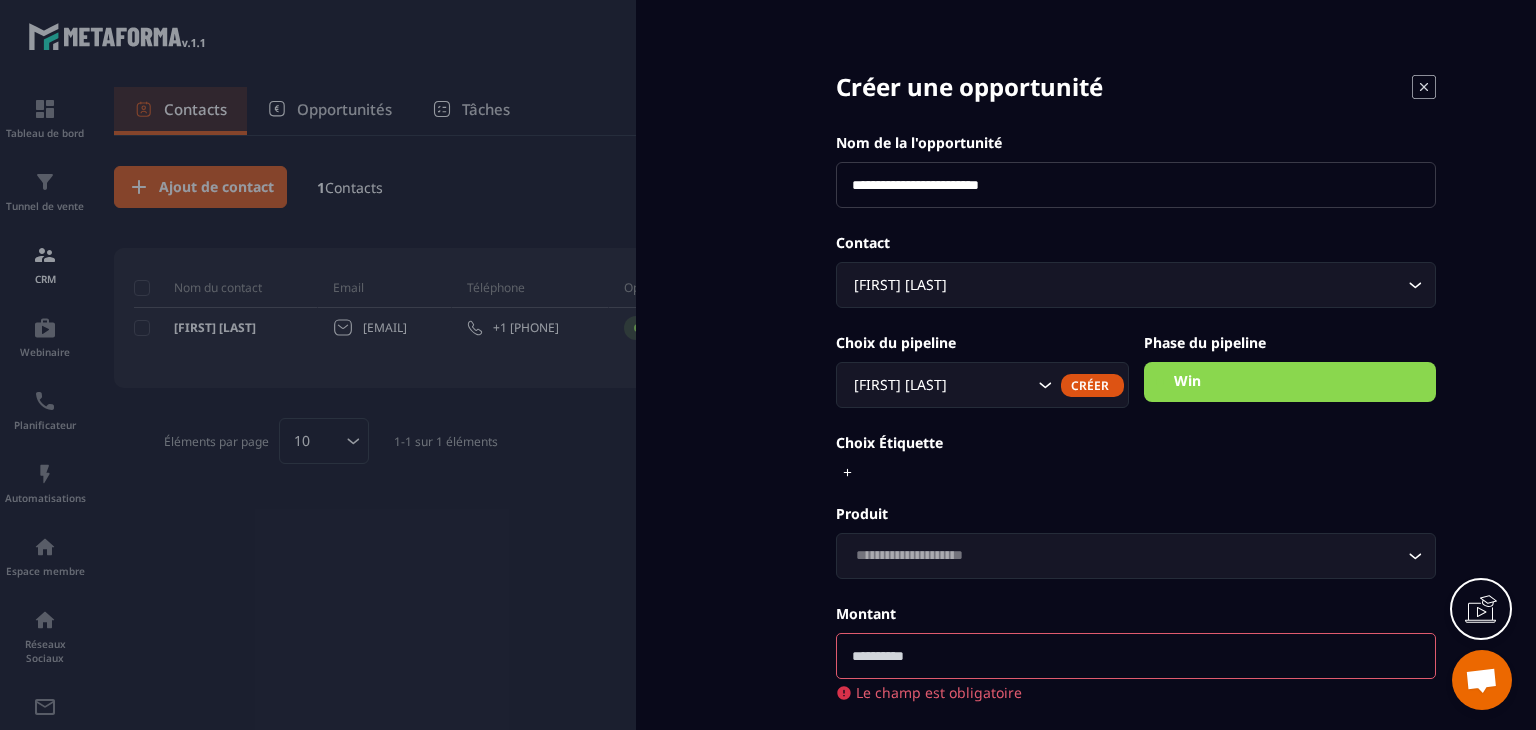 click on "**********" at bounding box center [1136, 185] 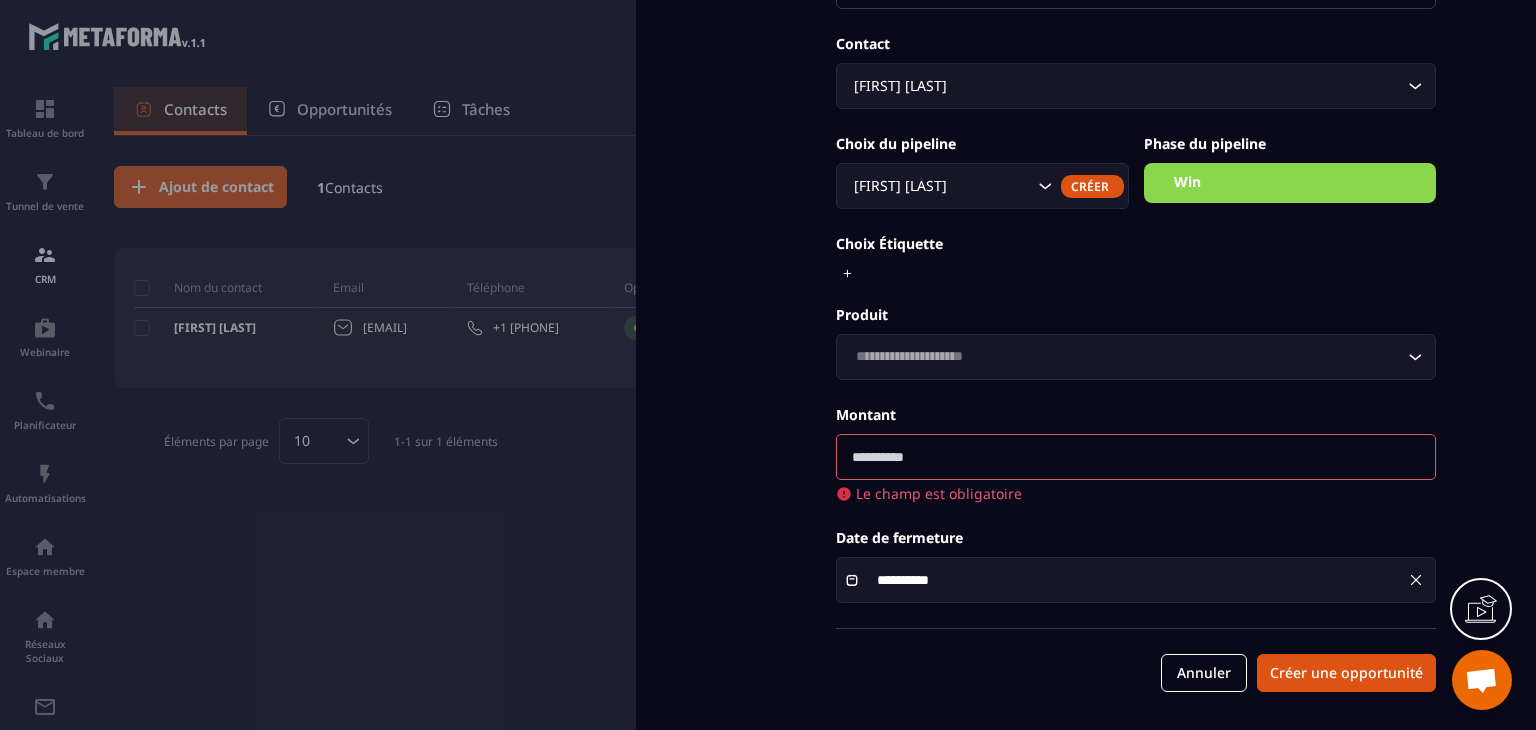 scroll, scrollTop: 200, scrollLeft: 0, axis: vertical 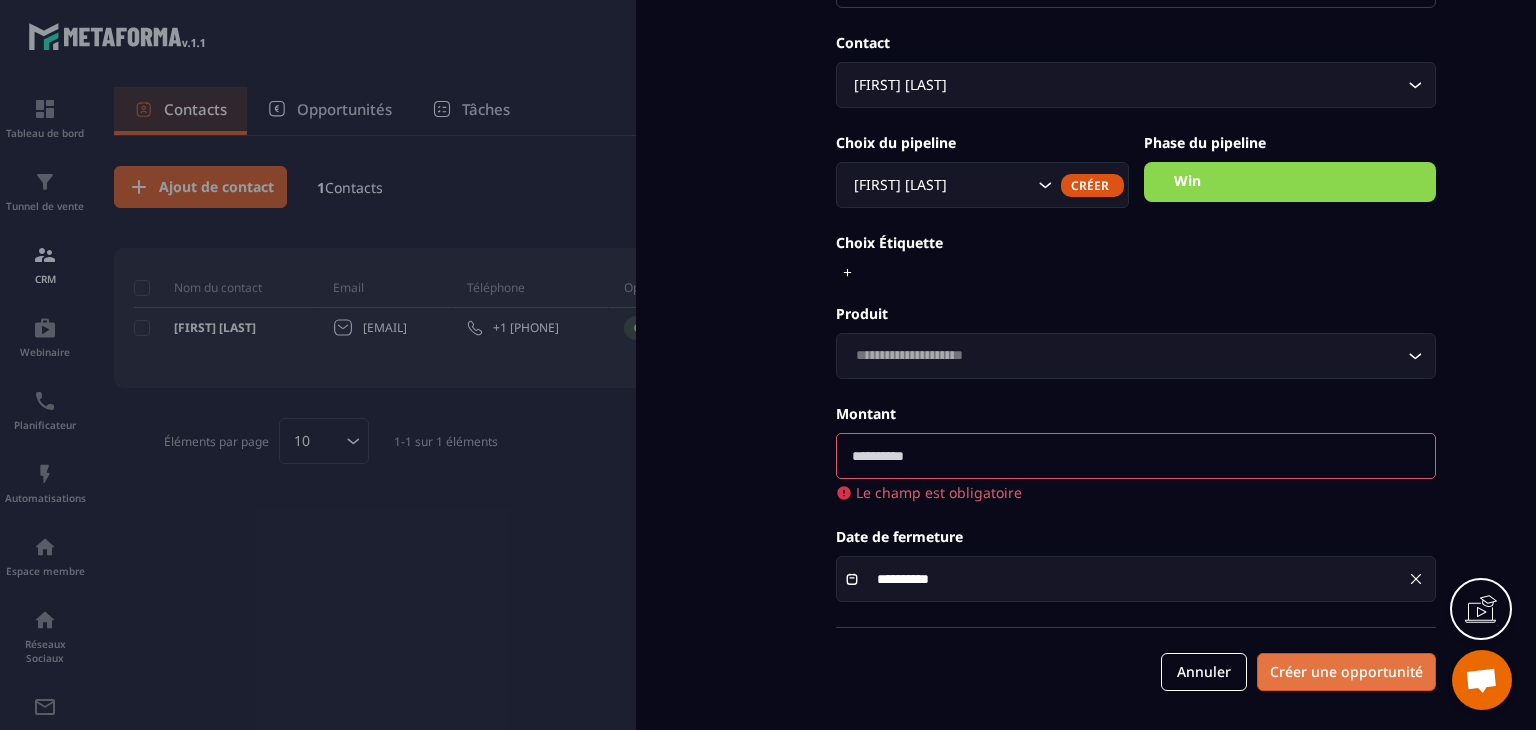 click on "Créer une opportunité" at bounding box center (1346, 672) 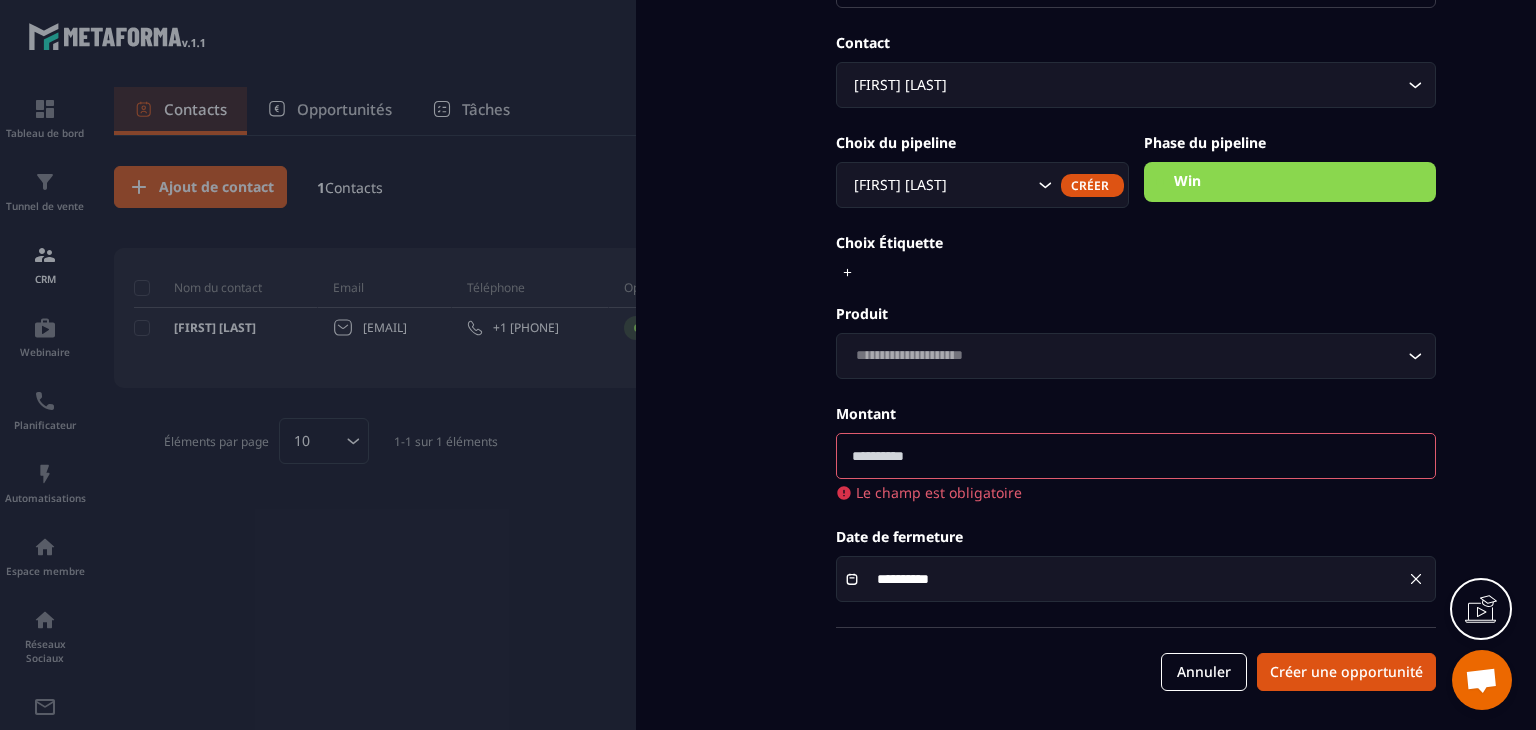 click on "**********" 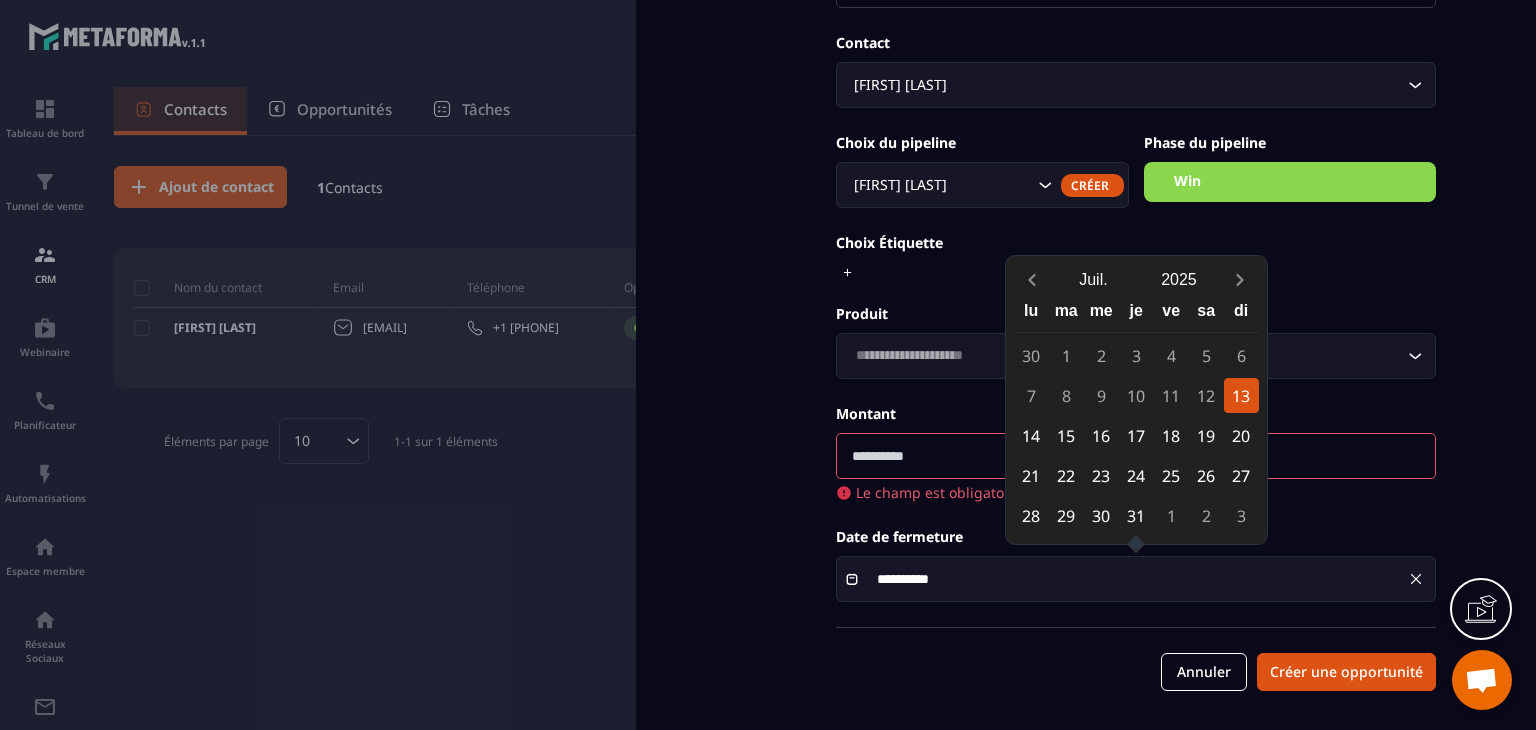 click on "**********" 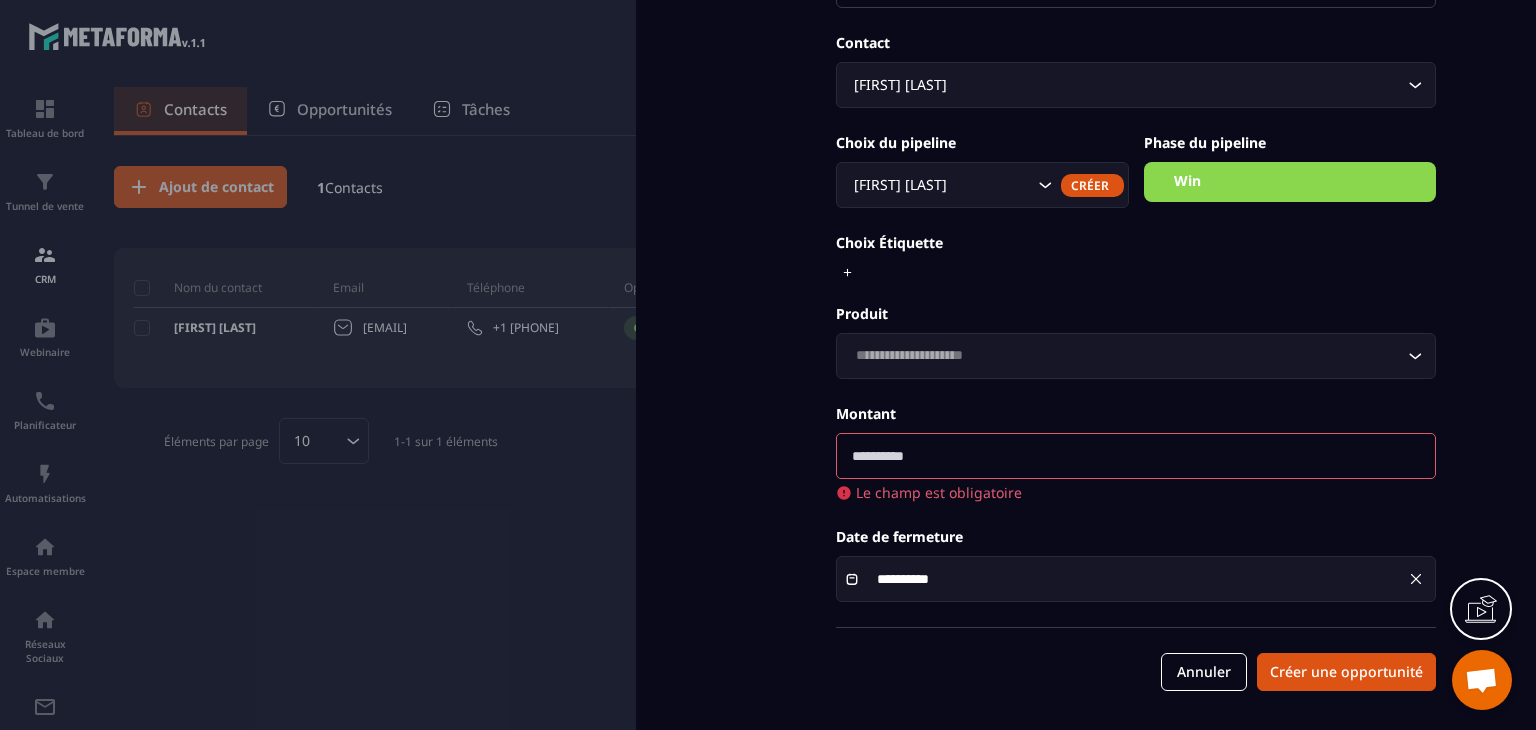 click at bounding box center [1136, 456] 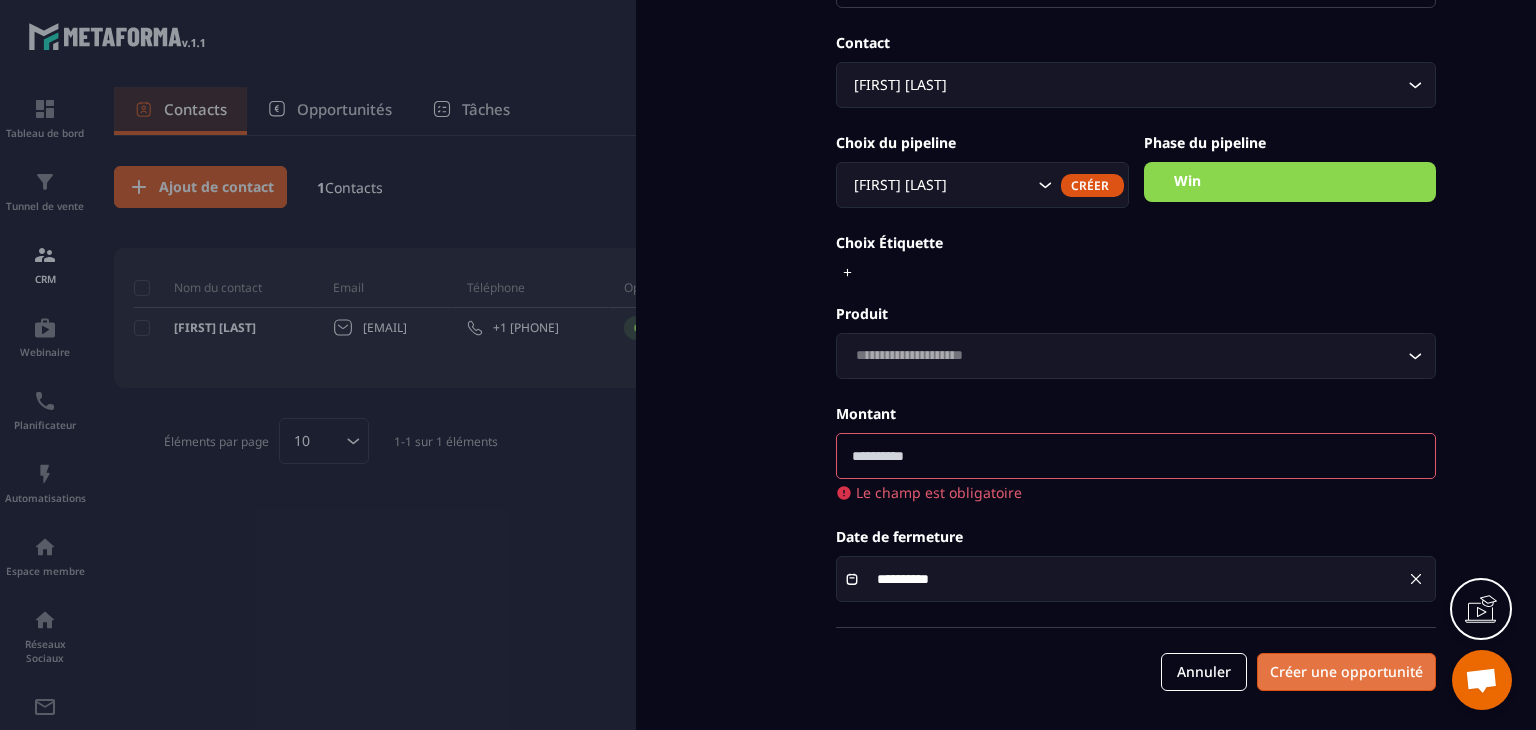 click on "Créer une opportunité" at bounding box center (1346, 672) 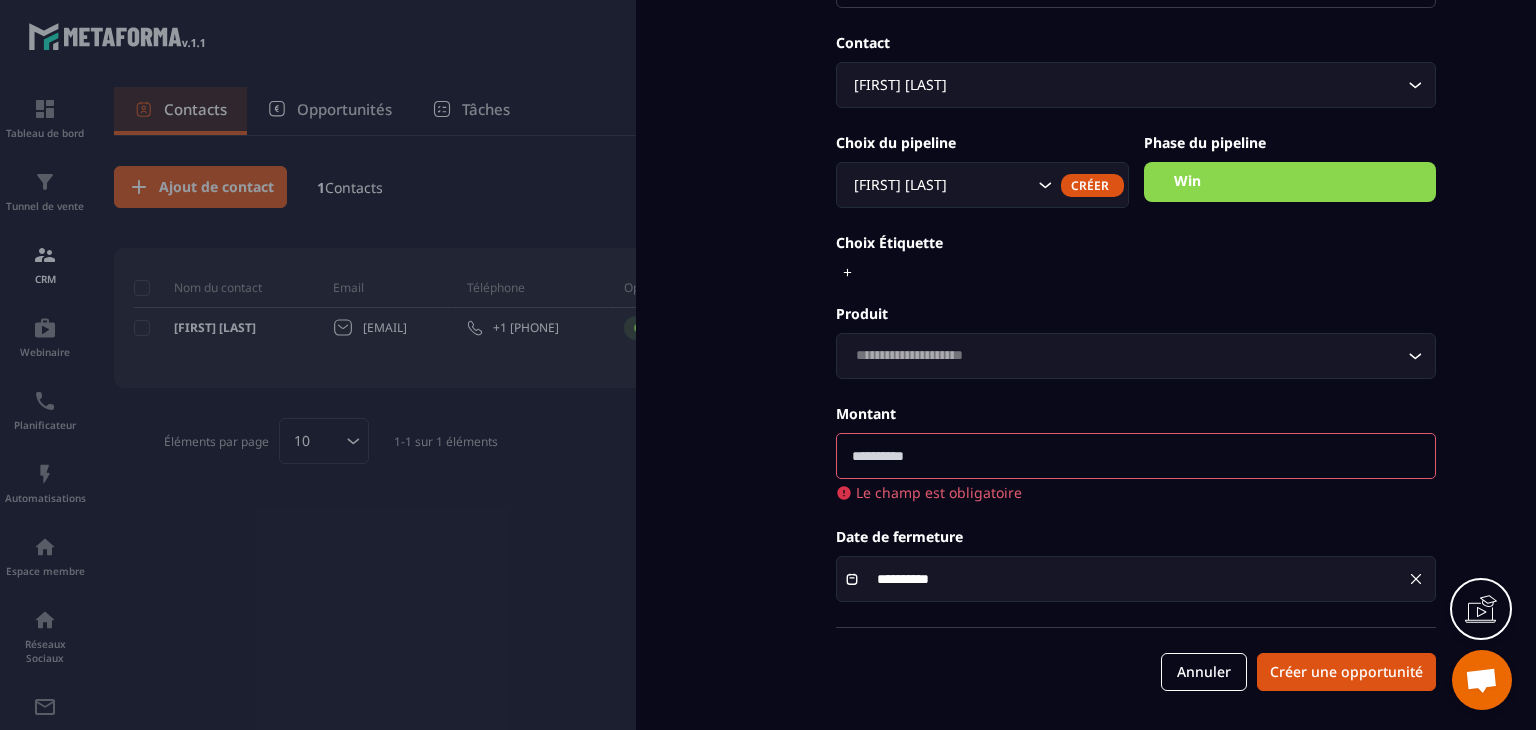 click at bounding box center (768, 365) 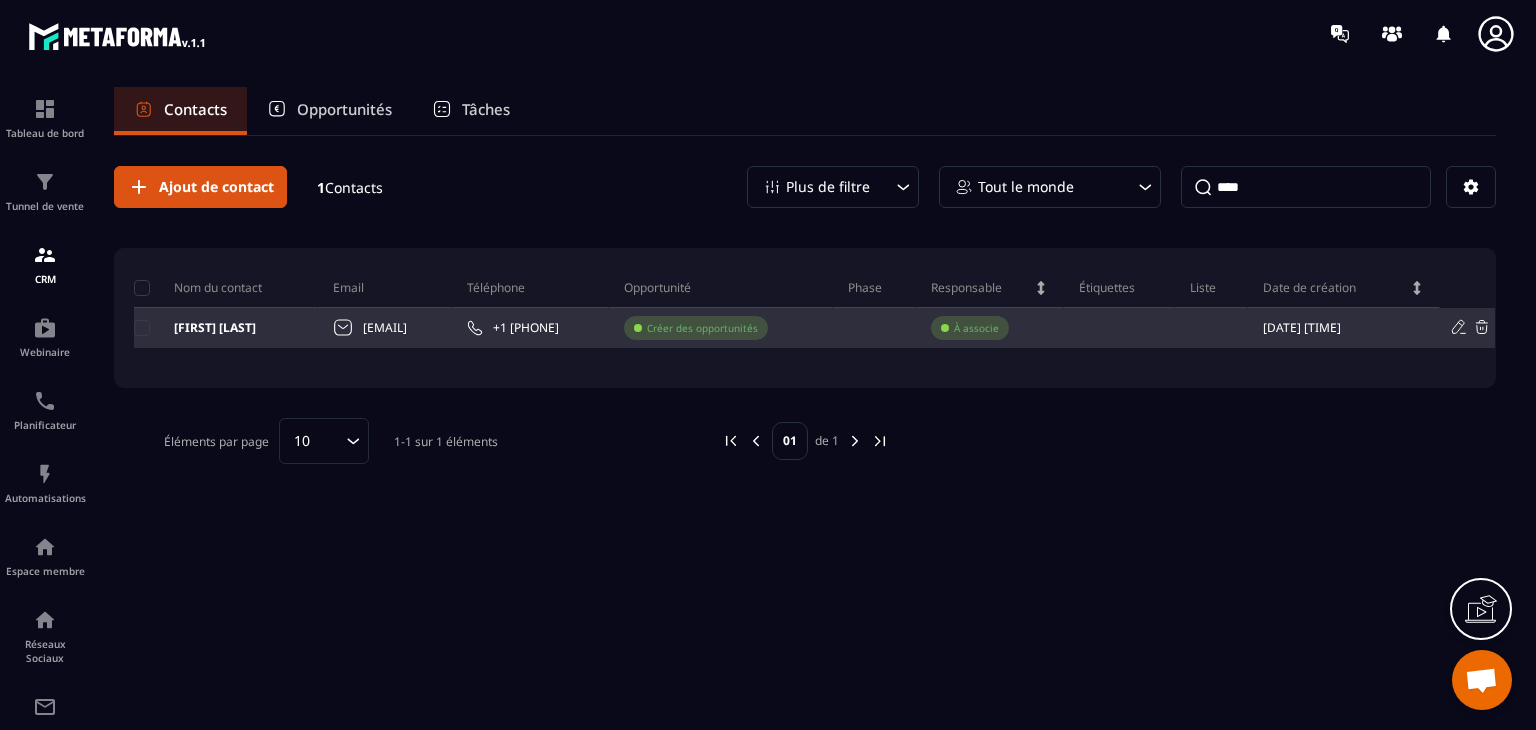 click on "[FIRST] [LAST]" at bounding box center [195, 328] 